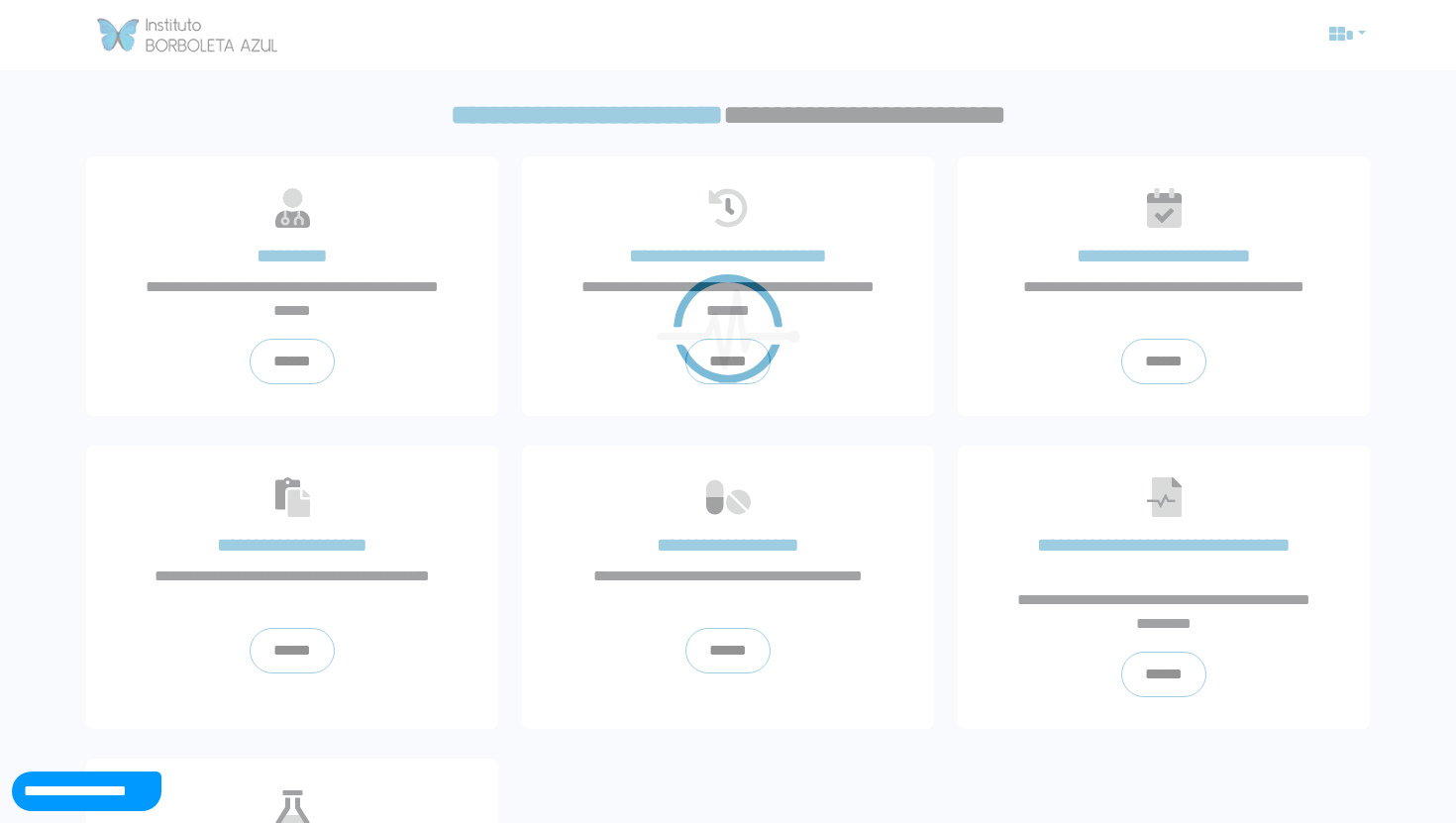 scroll, scrollTop: 0, scrollLeft: 0, axis: both 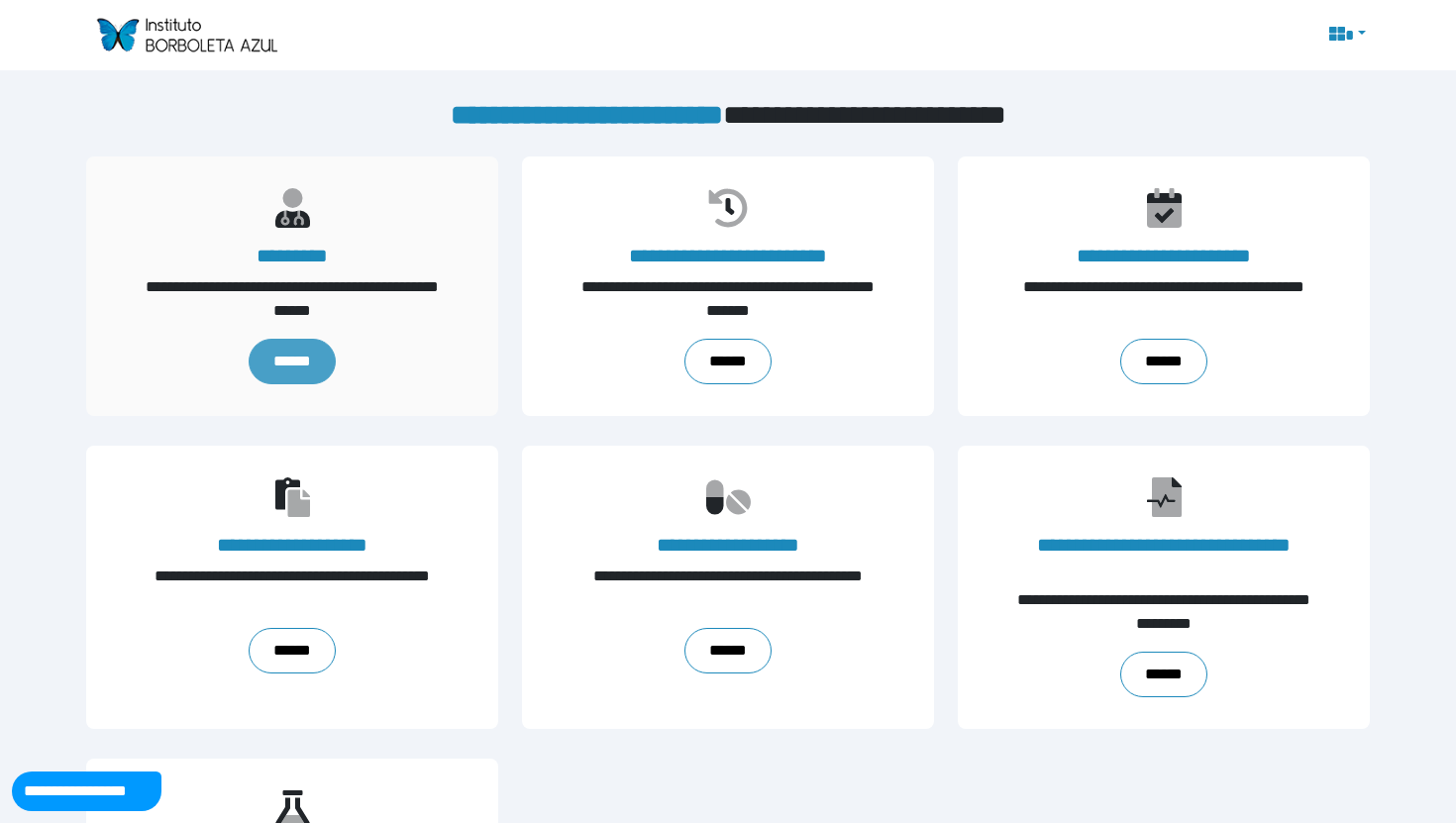 click on "******" at bounding box center [291, 361] 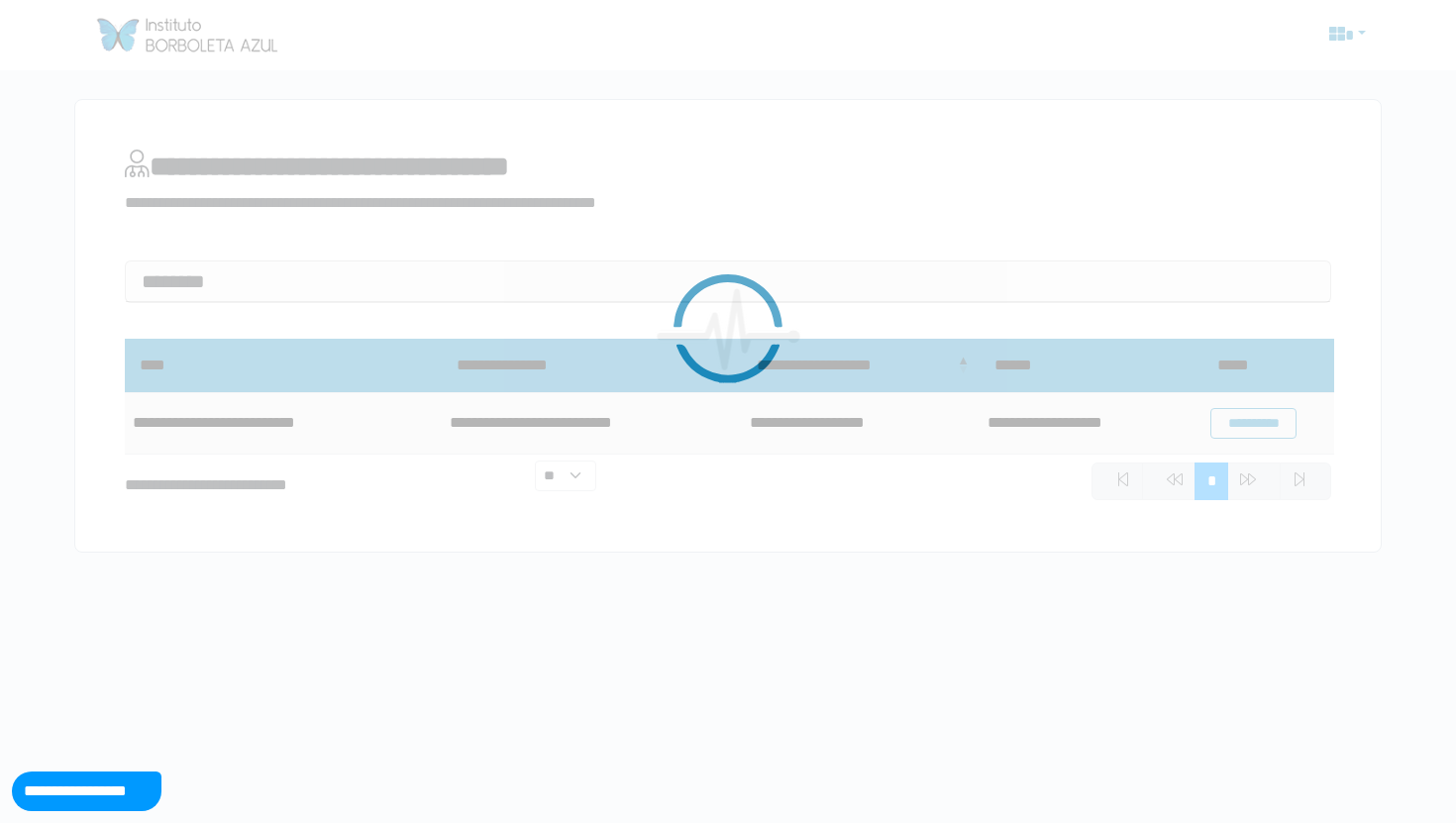 scroll, scrollTop: 0, scrollLeft: 0, axis: both 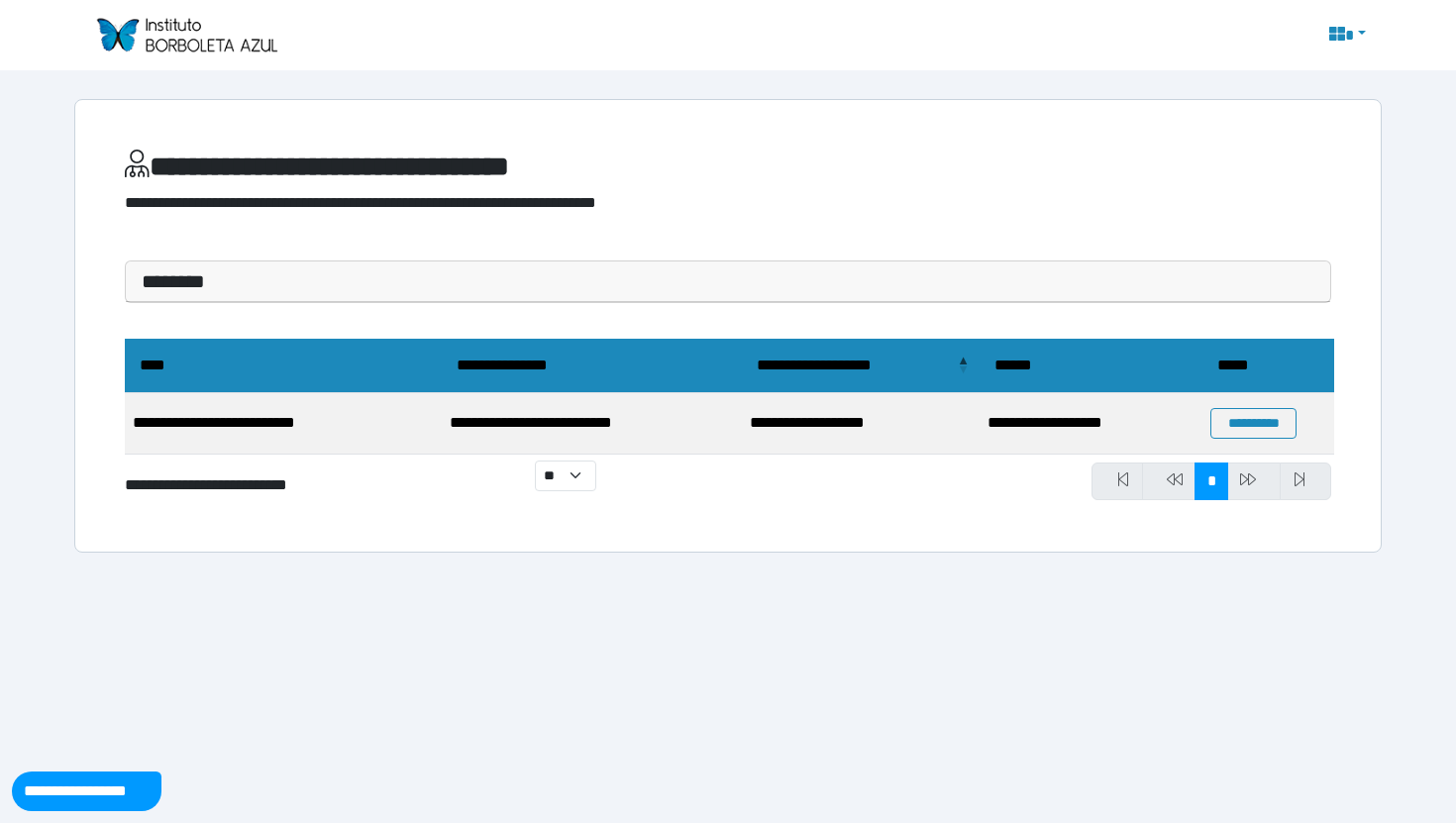 click on "**********" at bounding box center [283, 424] 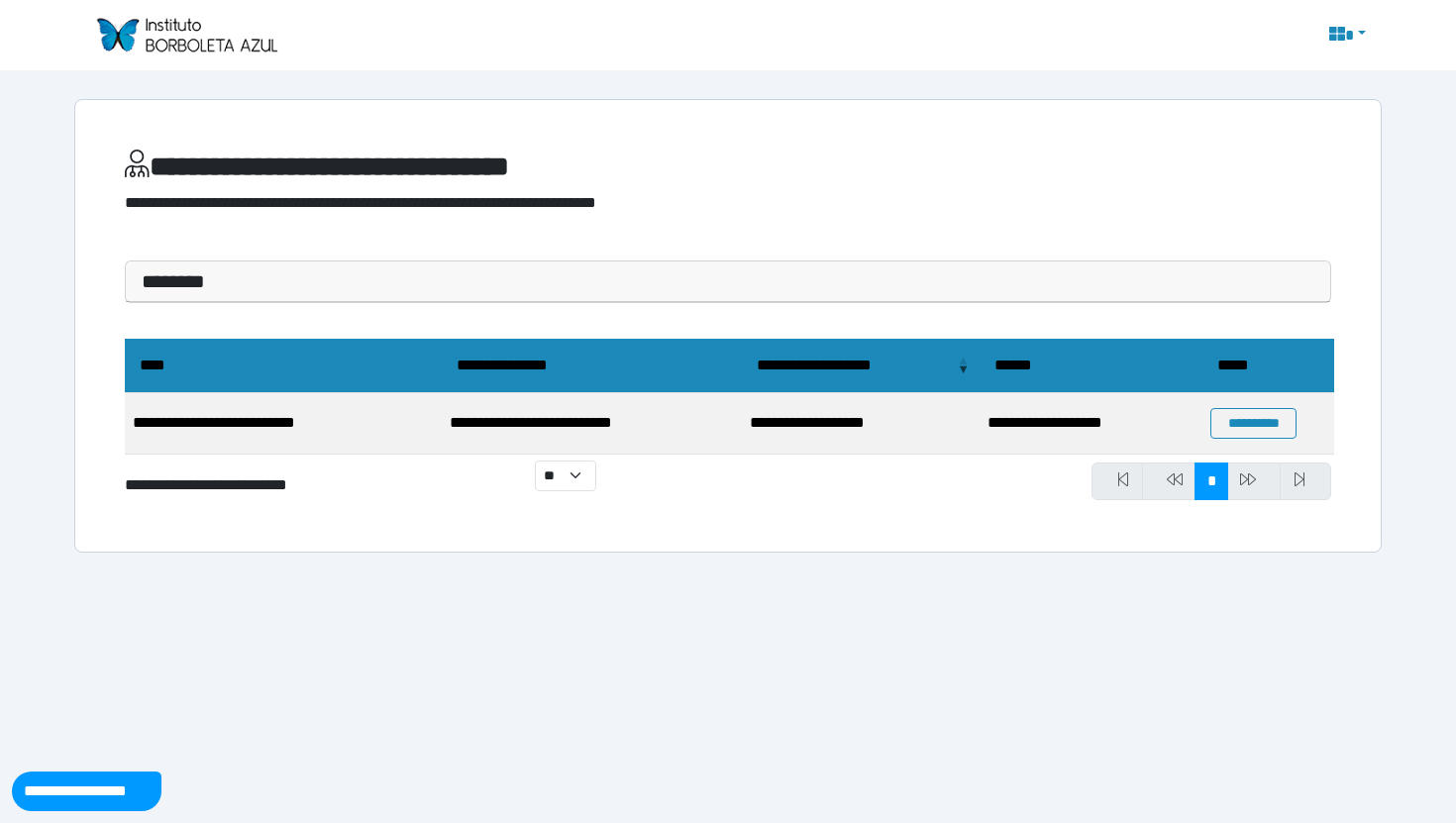 click on "**********" at bounding box center (861, 424) 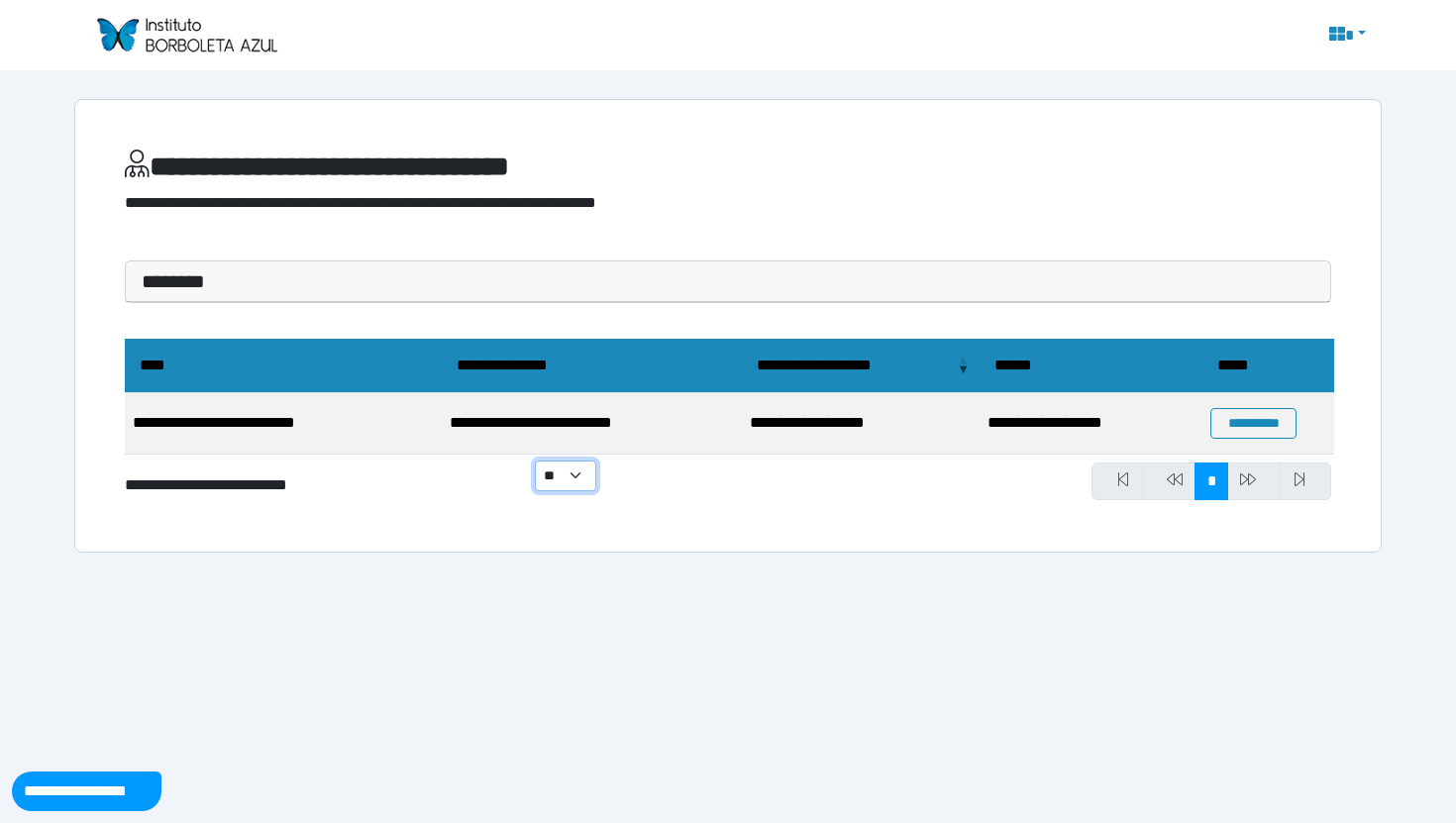 click on "** ** ** ***" at bounding box center [566, 475] 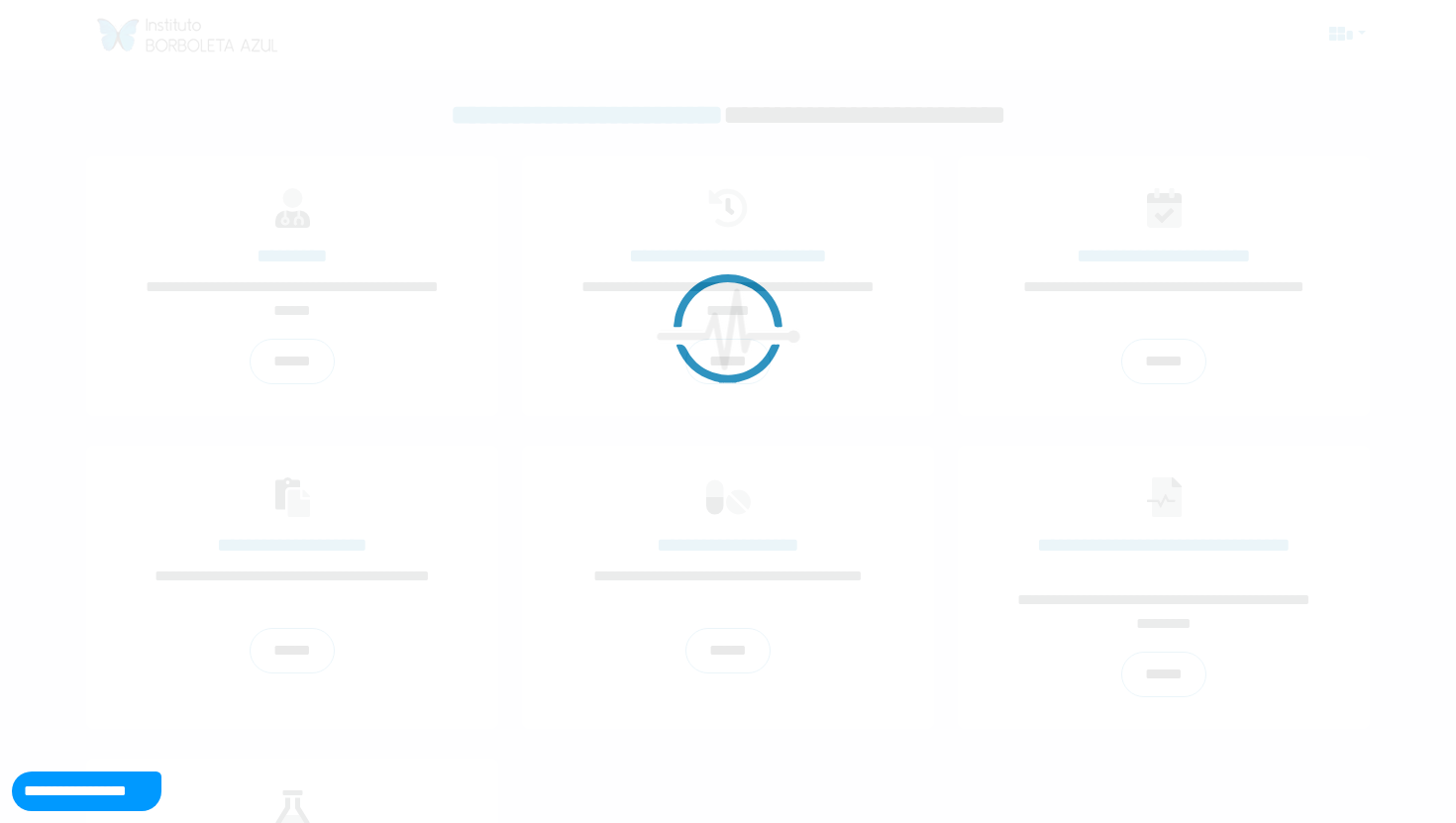scroll, scrollTop: 0, scrollLeft: 0, axis: both 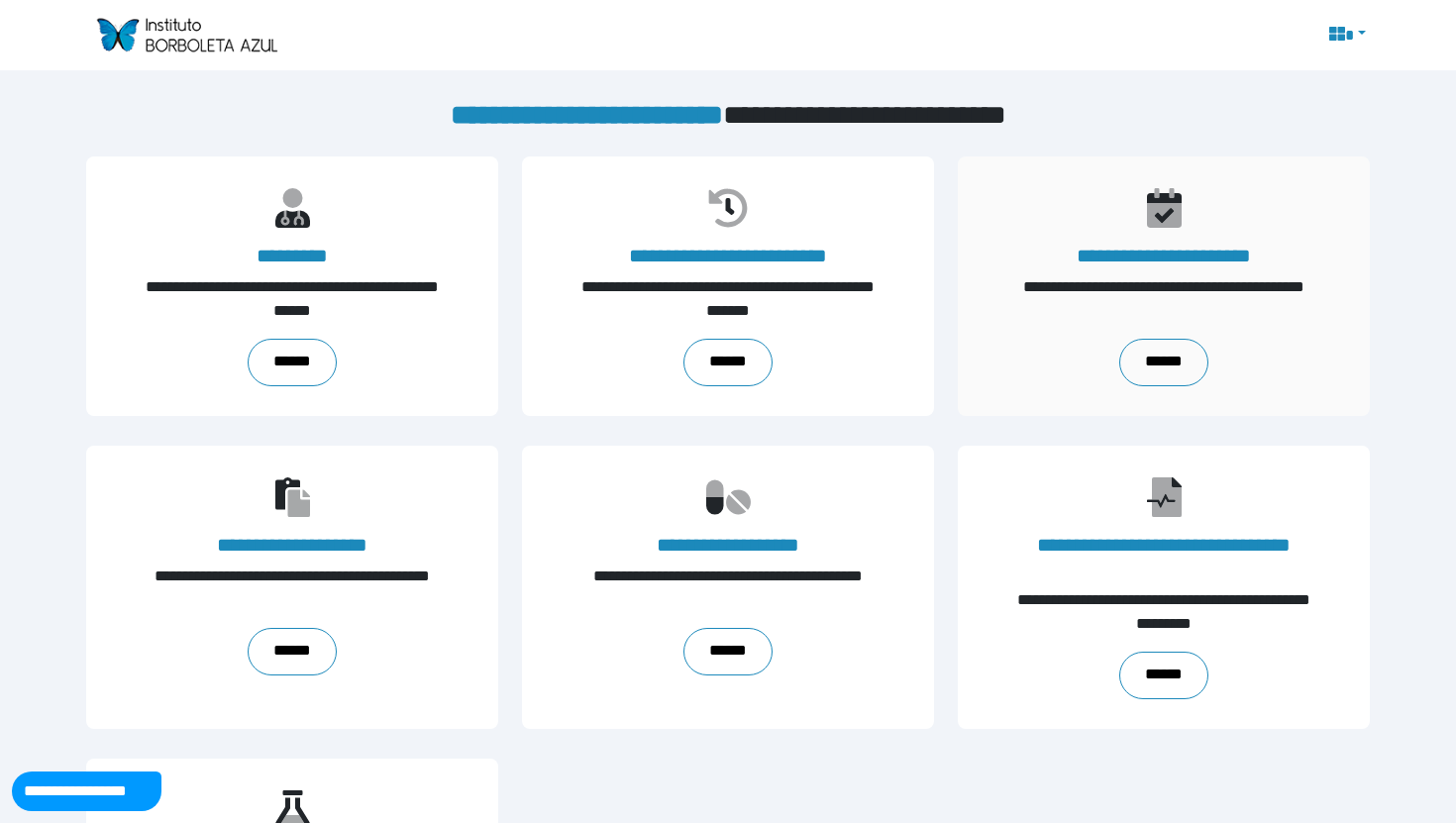 click on "**********" at bounding box center [1164, 286] 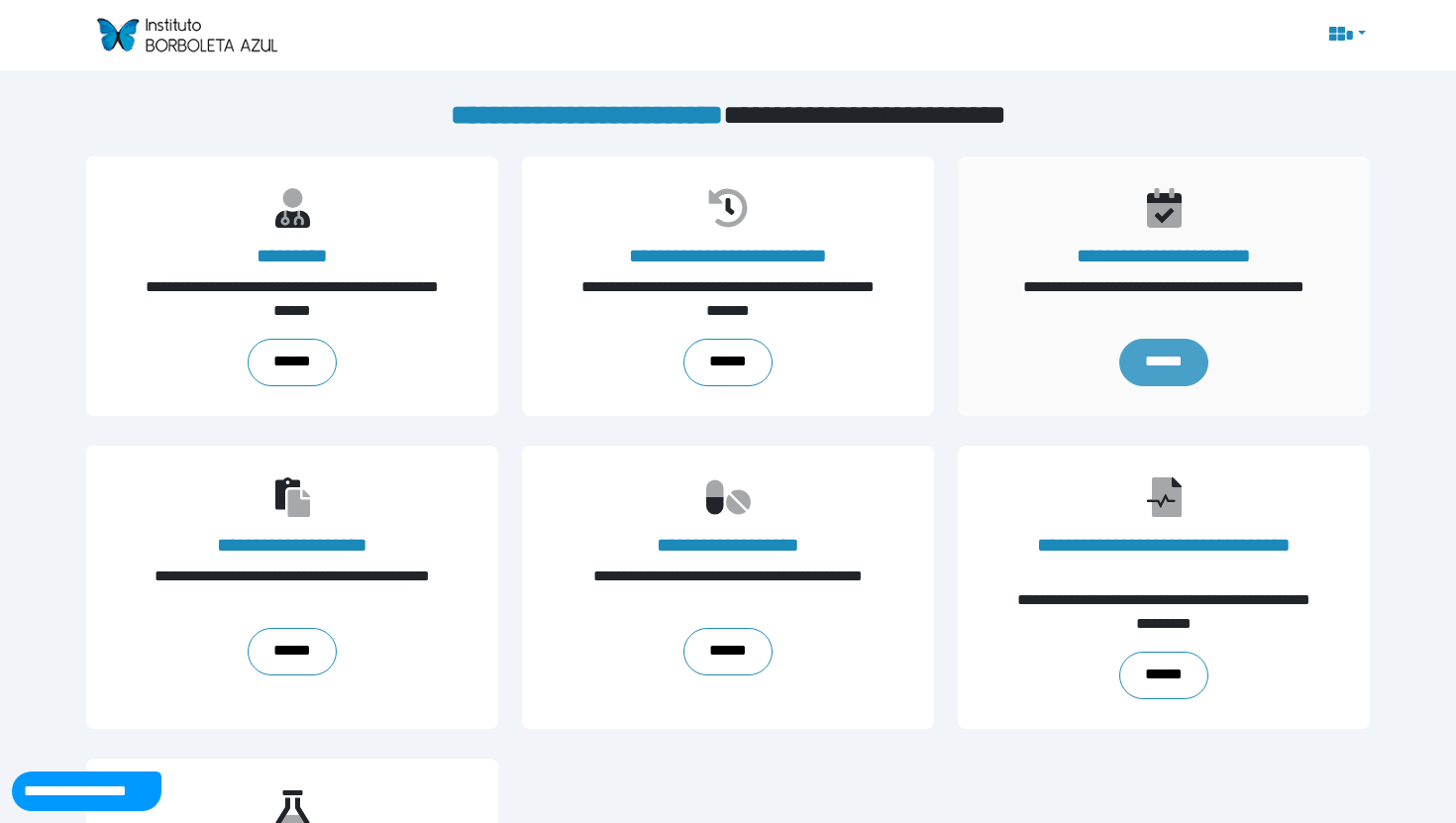 click on "******" at bounding box center [1164, 362] 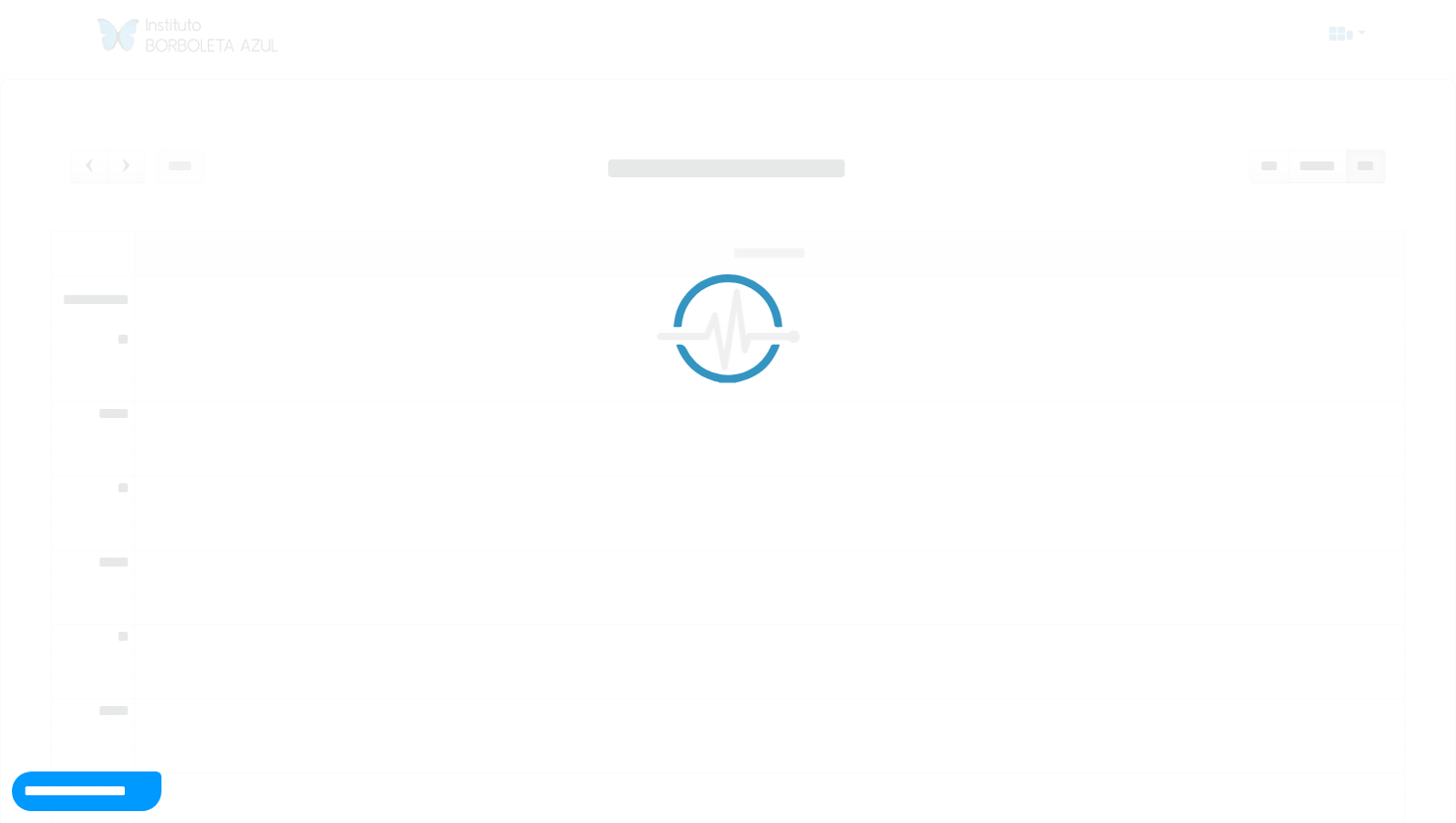 scroll, scrollTop: 0, scrollLeft: 0, axis: both 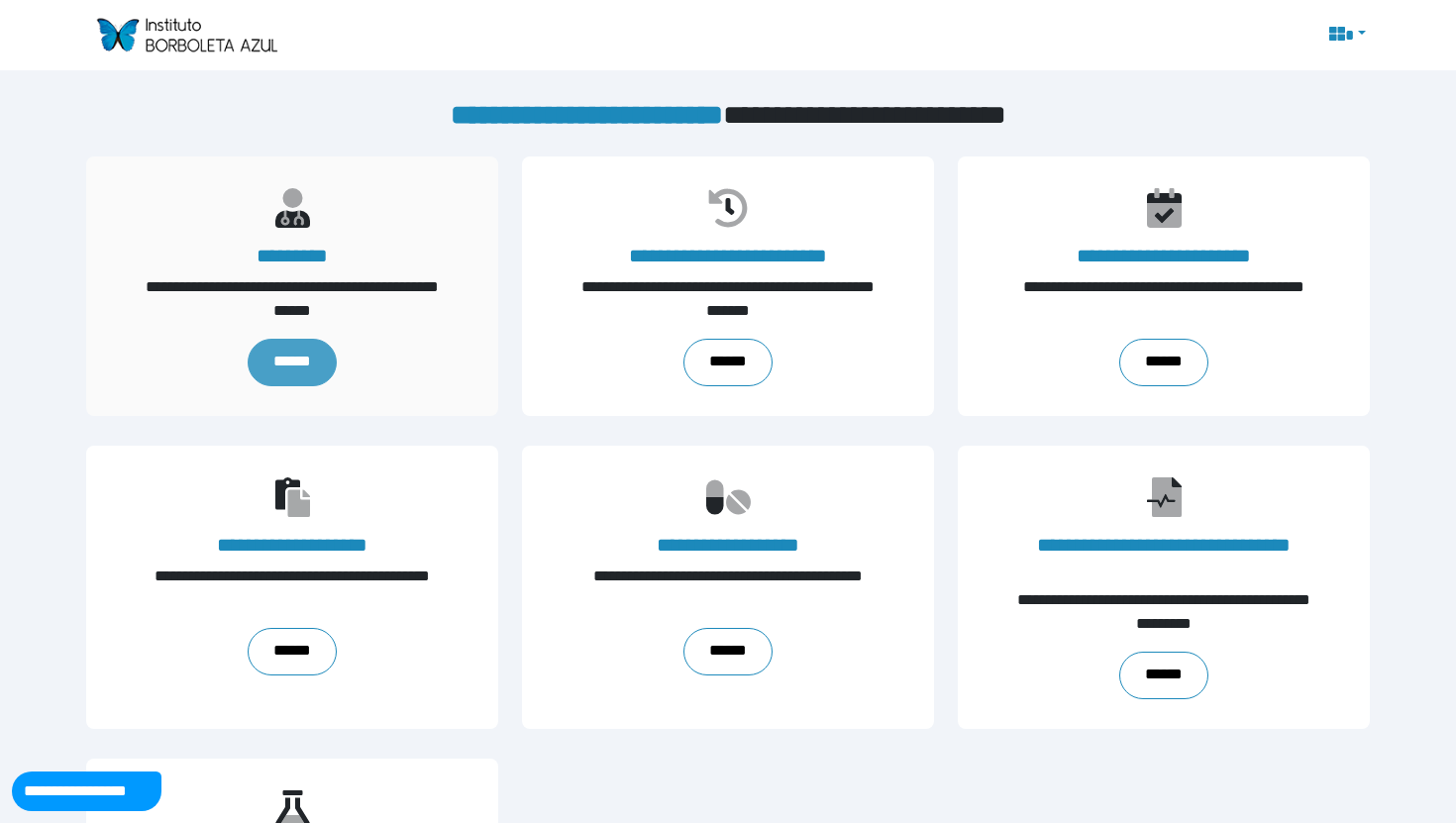 click on "******" at bounding box center [292, 362] 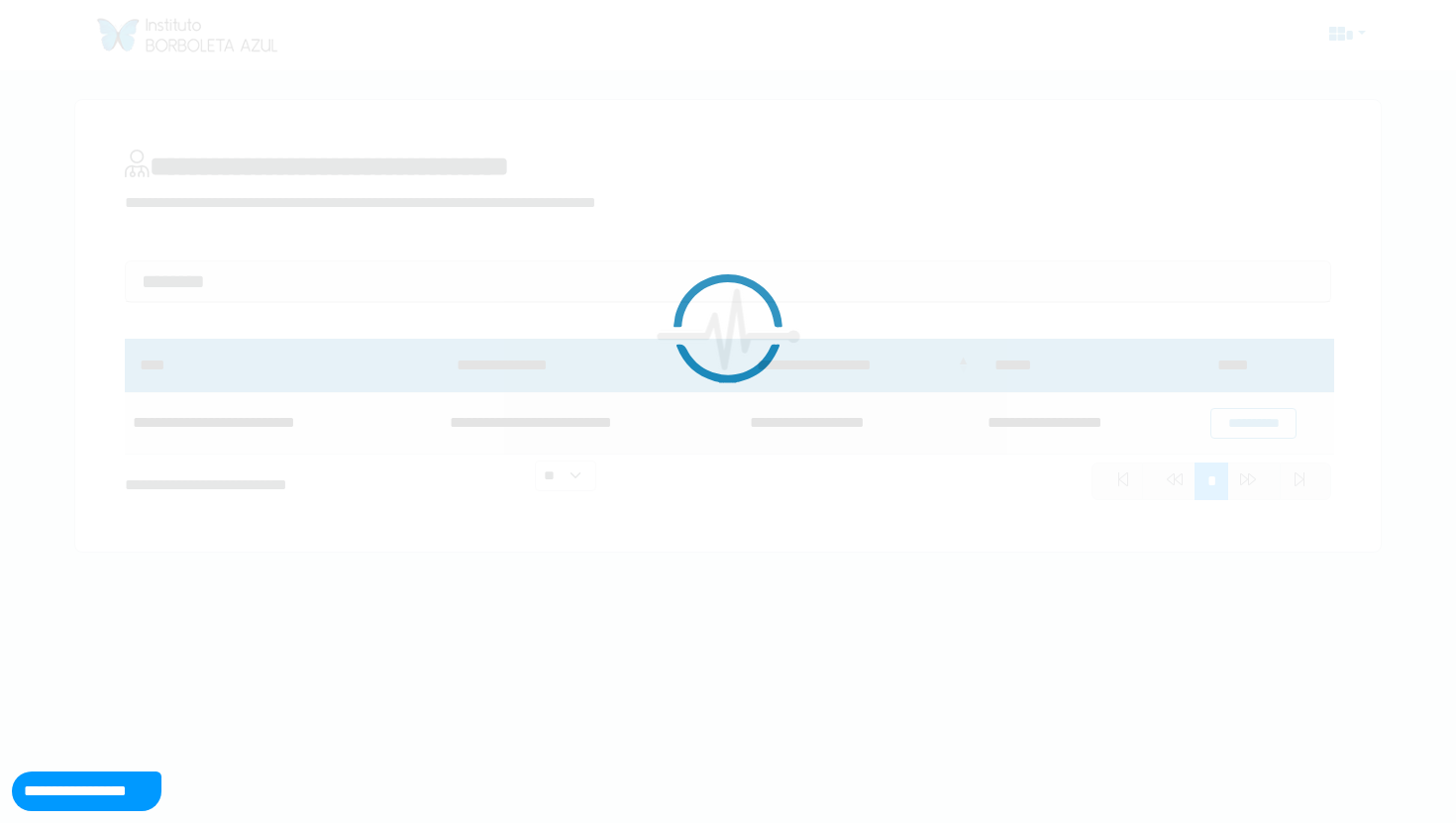 scroll, scrollTop: 0, scrollLeft: 0, axis: both 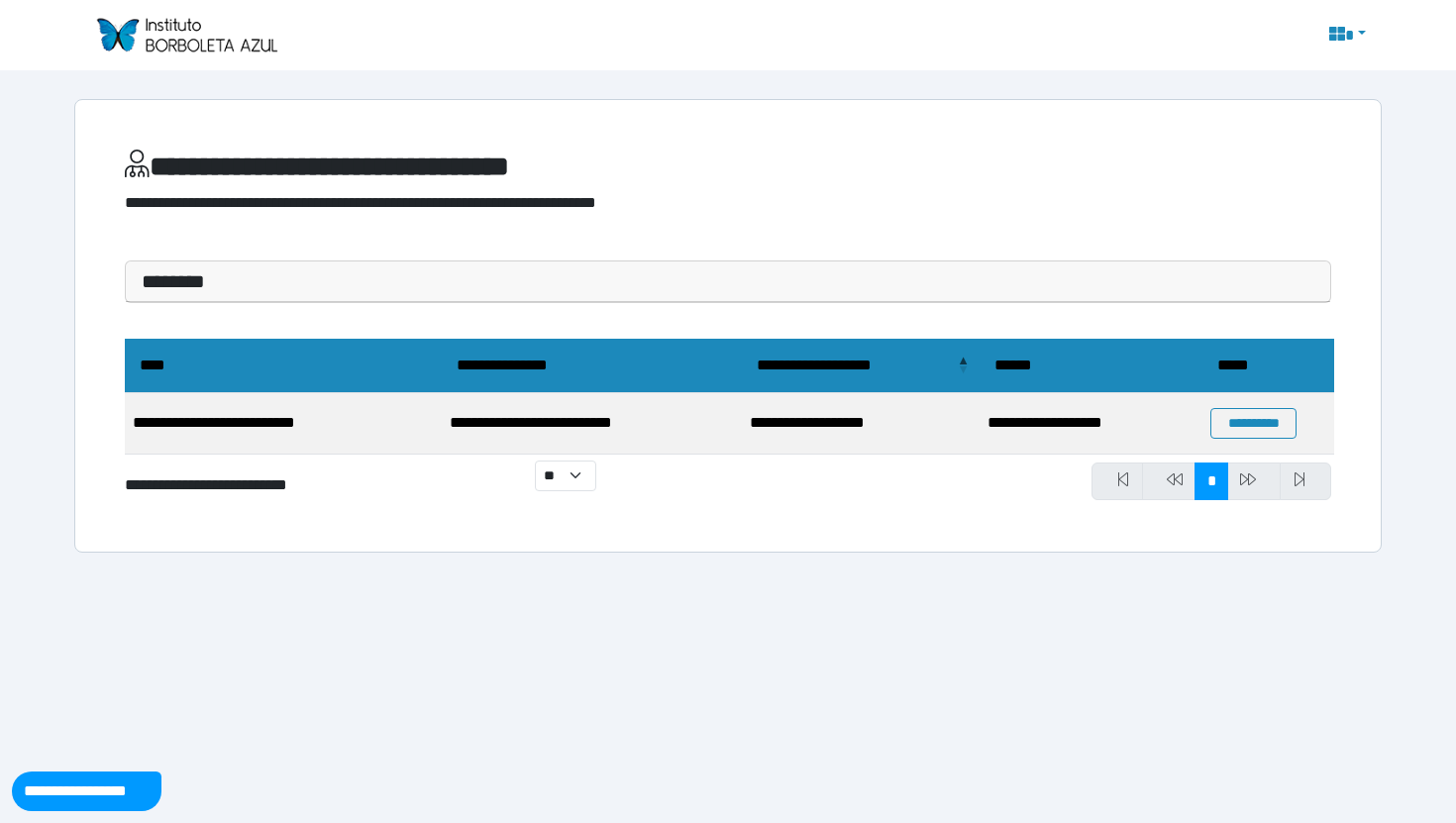 click at bounding box center (1345, 36) 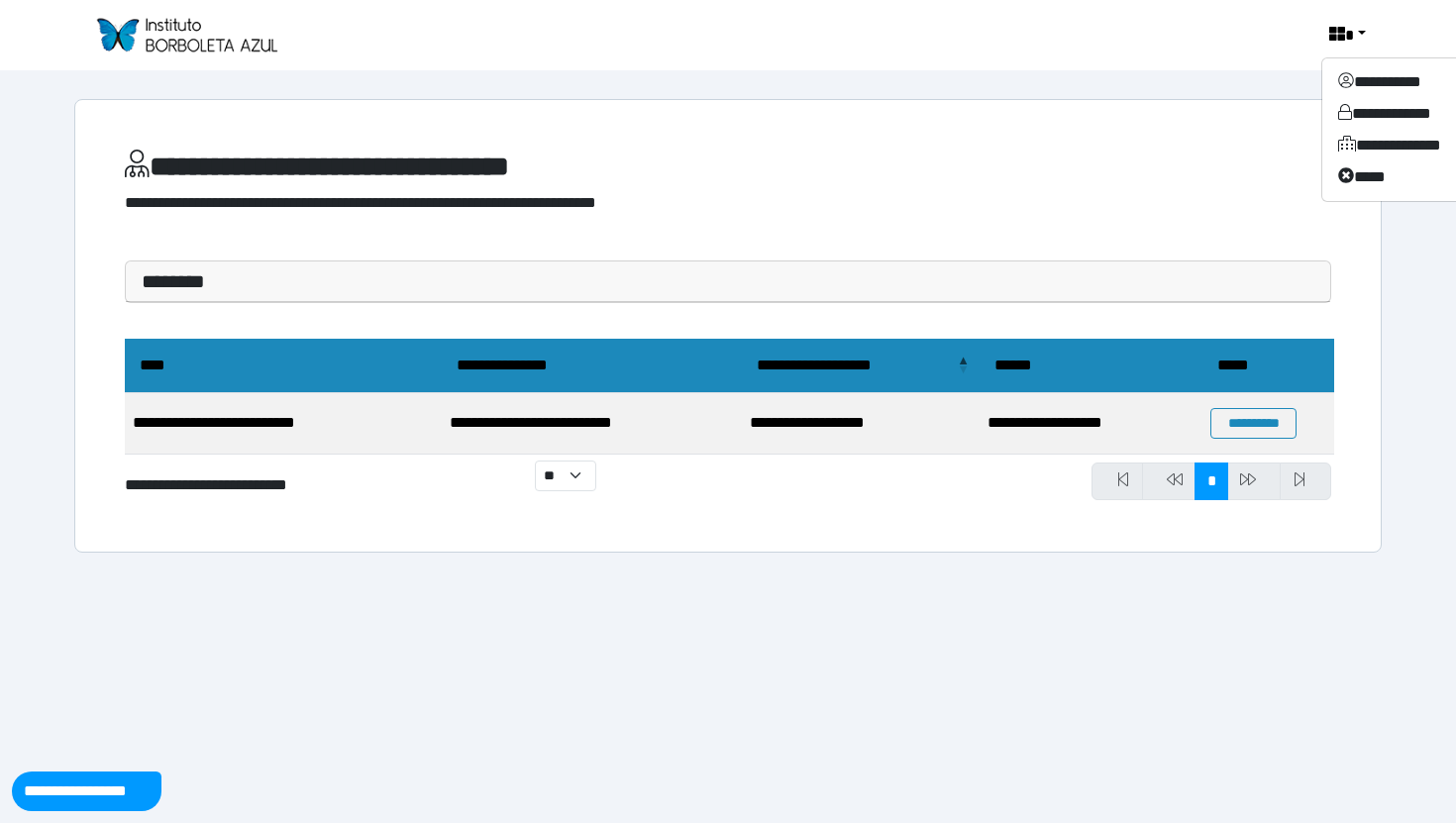 click on "**********" at bounding box center (836, 36) 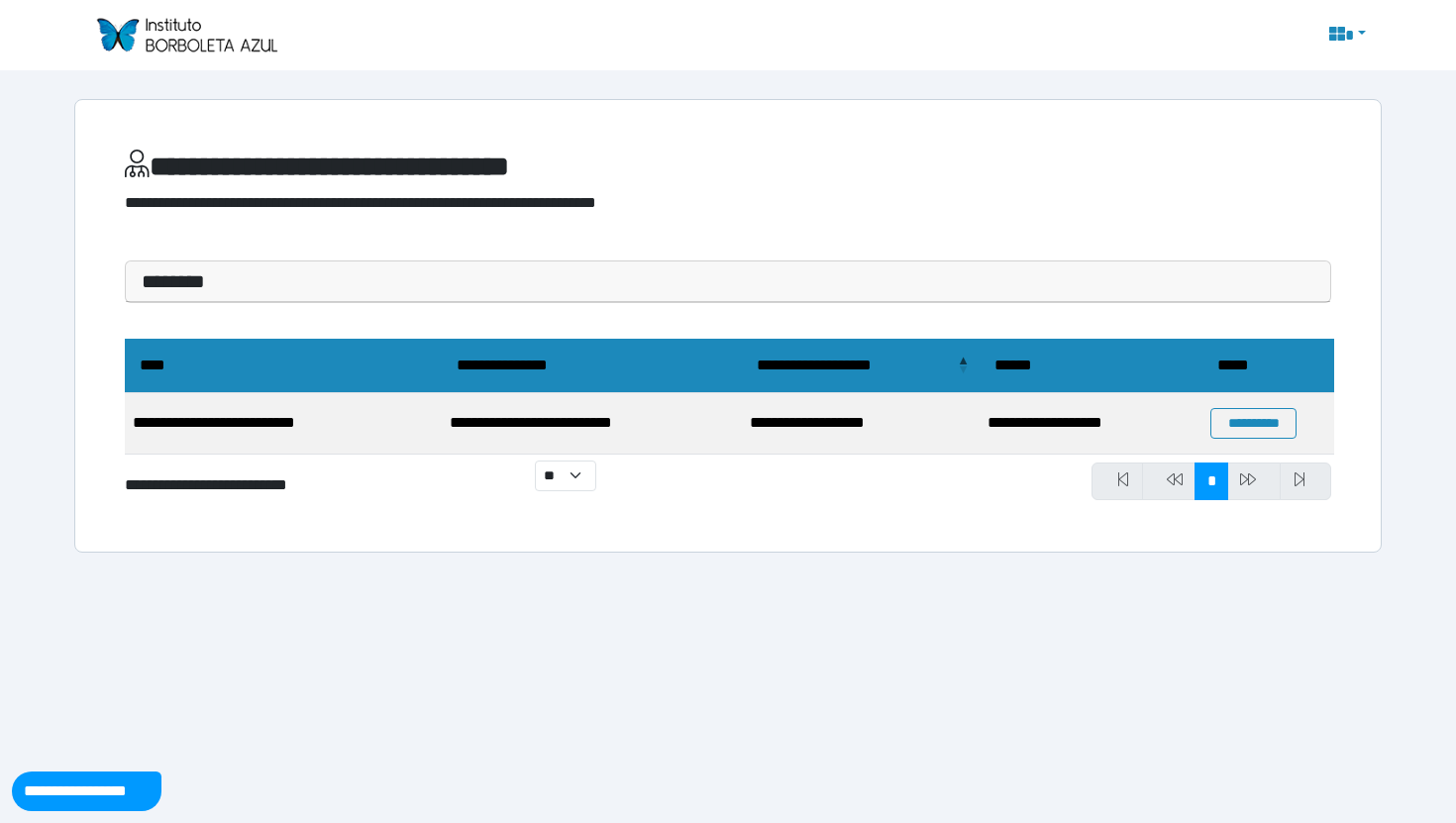 click on "**********" at bounding box center [283, 424] 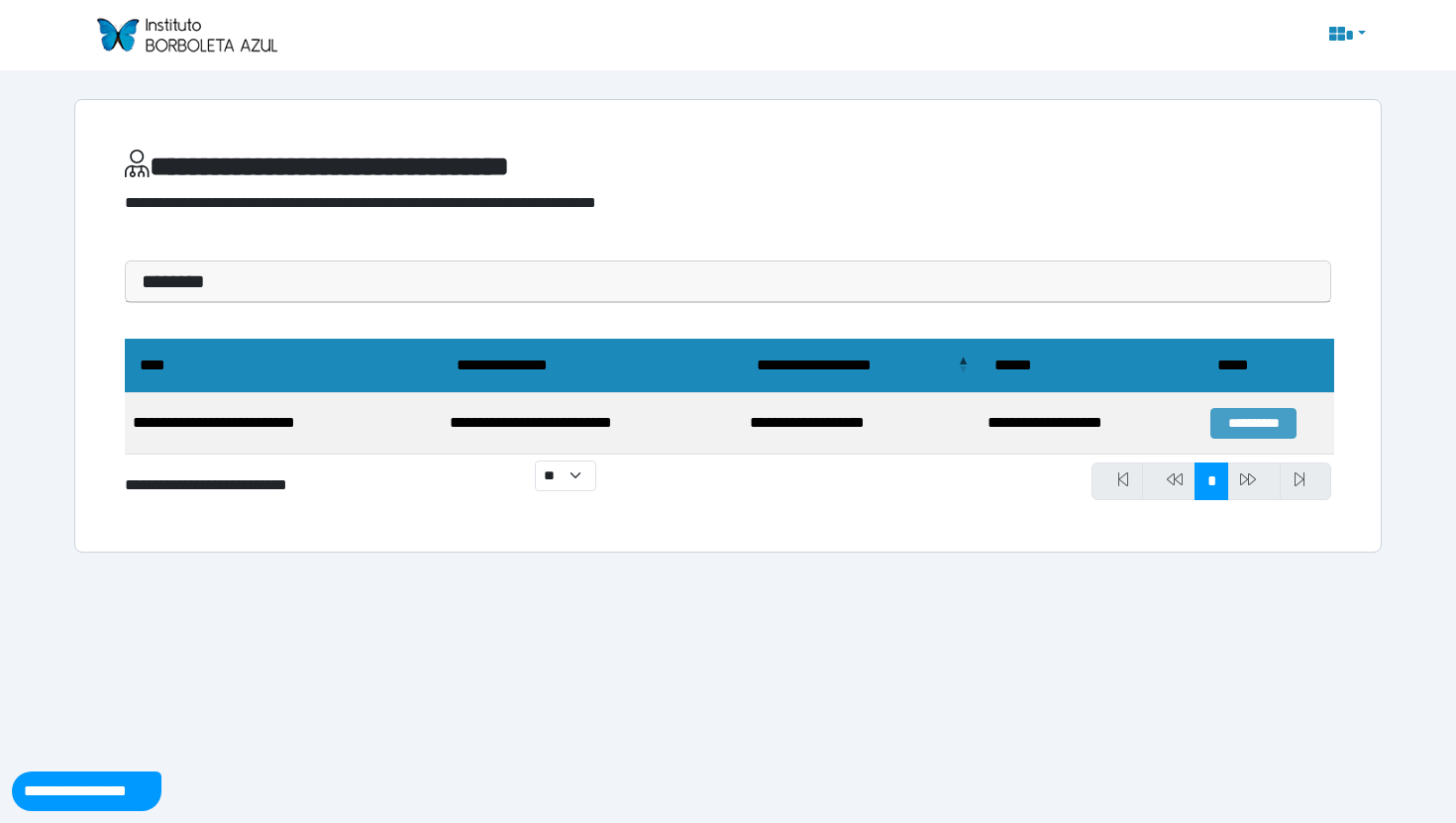 click on "**********" at bounding box center (1253, 423) 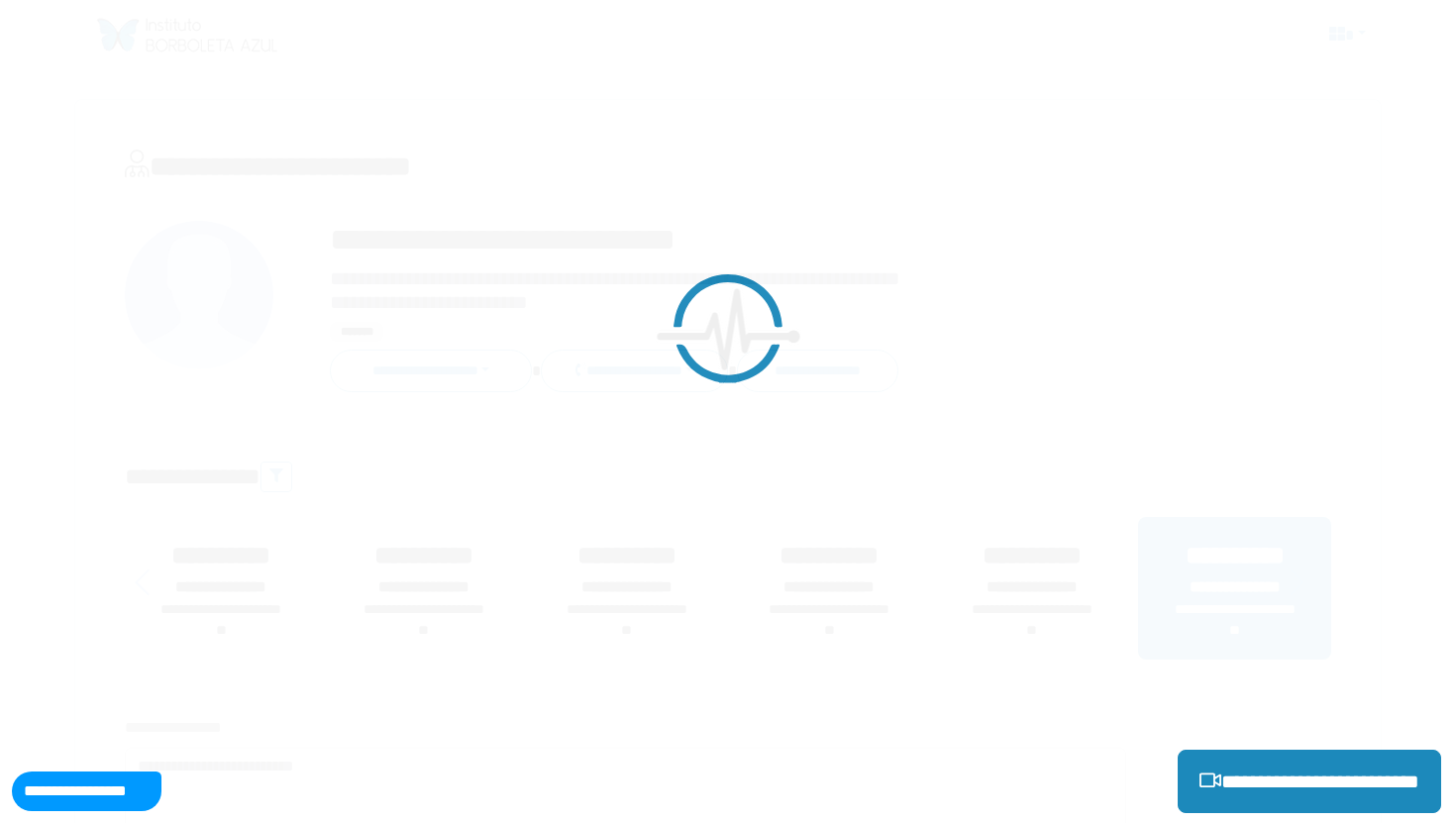 scroll, scrollTop: 0, scrollLeft: 0, axis: both 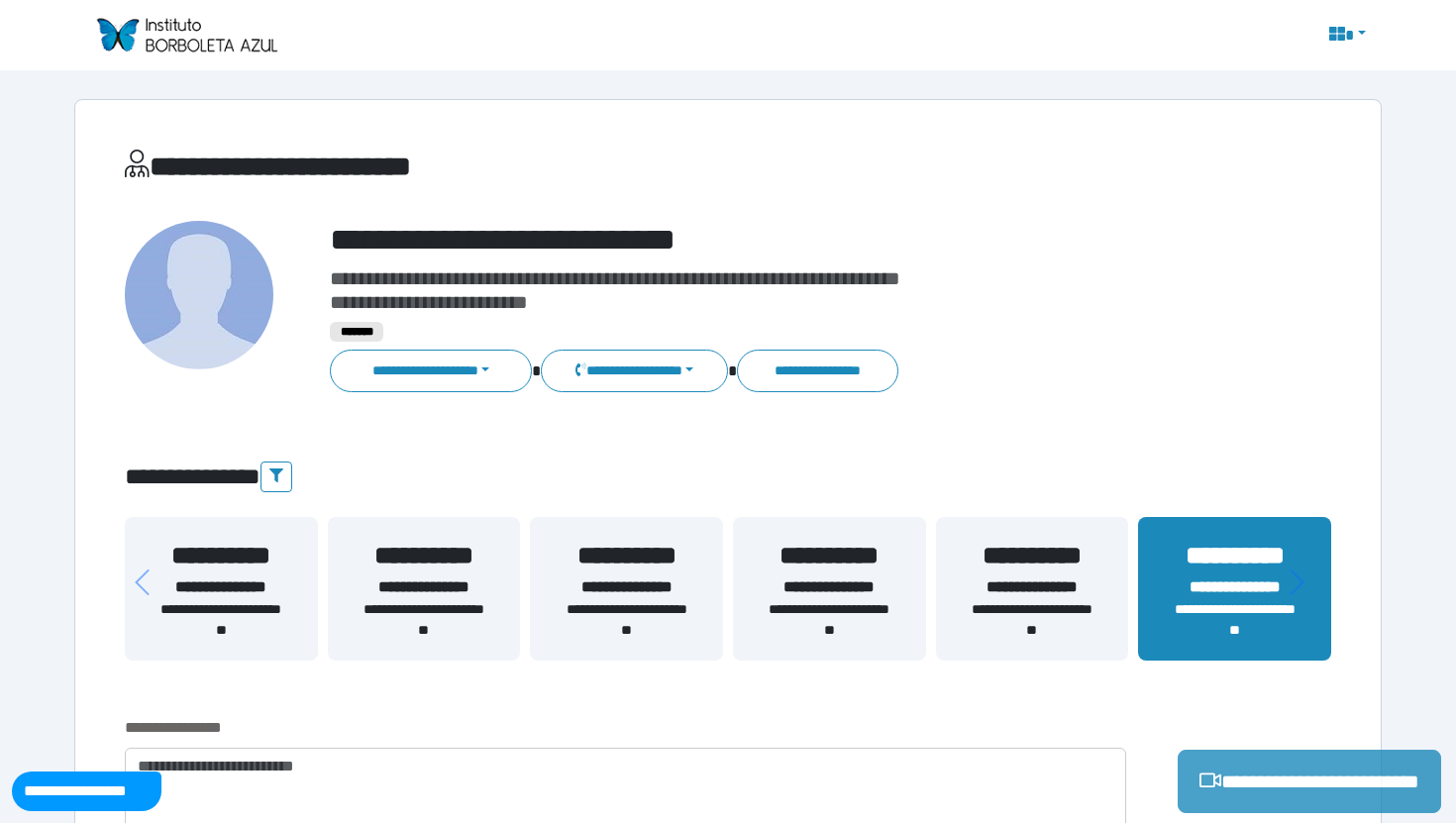 click on "**********" at bounding box center (1309, 781) 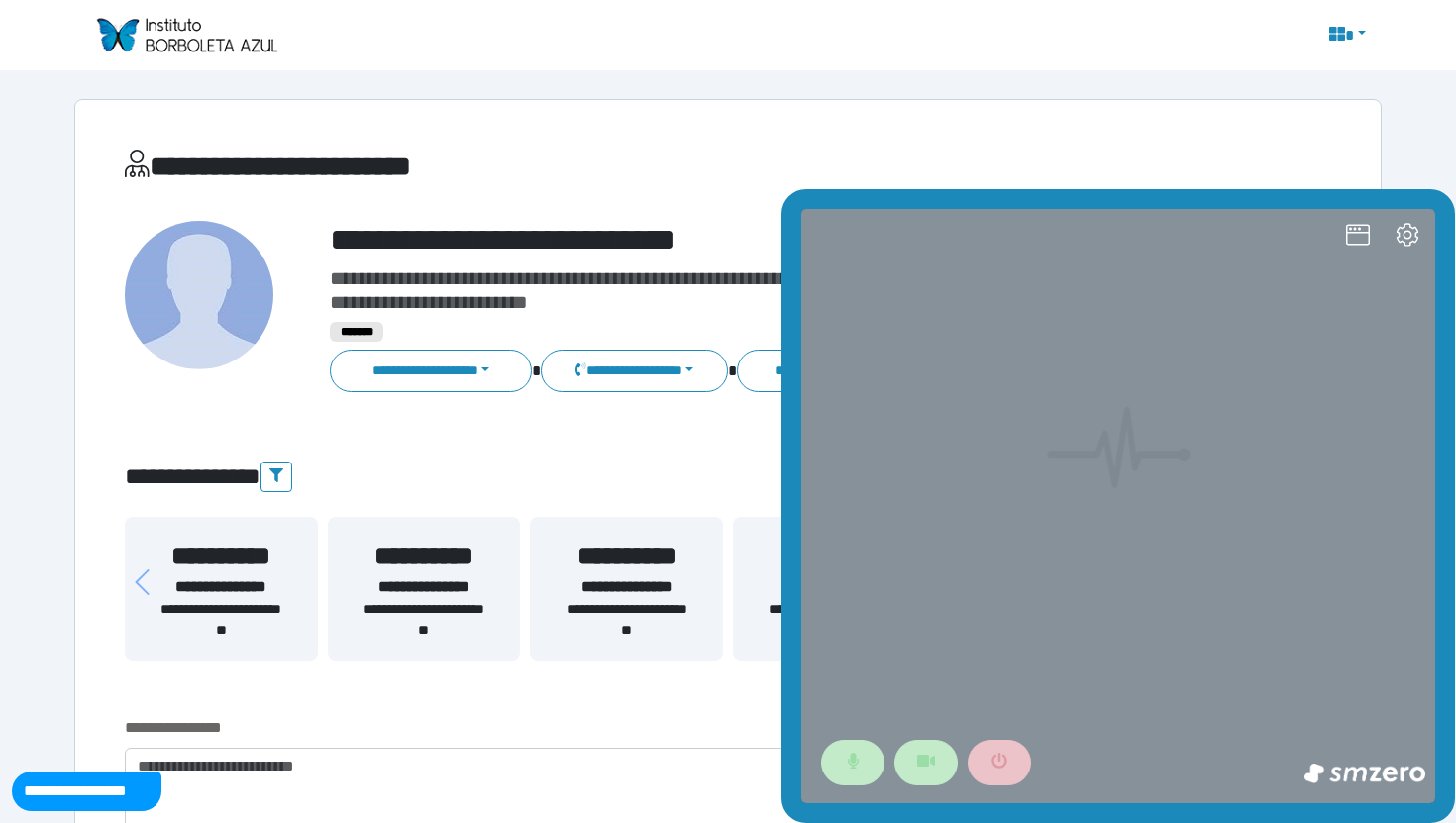 scroll, scrollTop: 0, scrollLeft: 0, axis: both 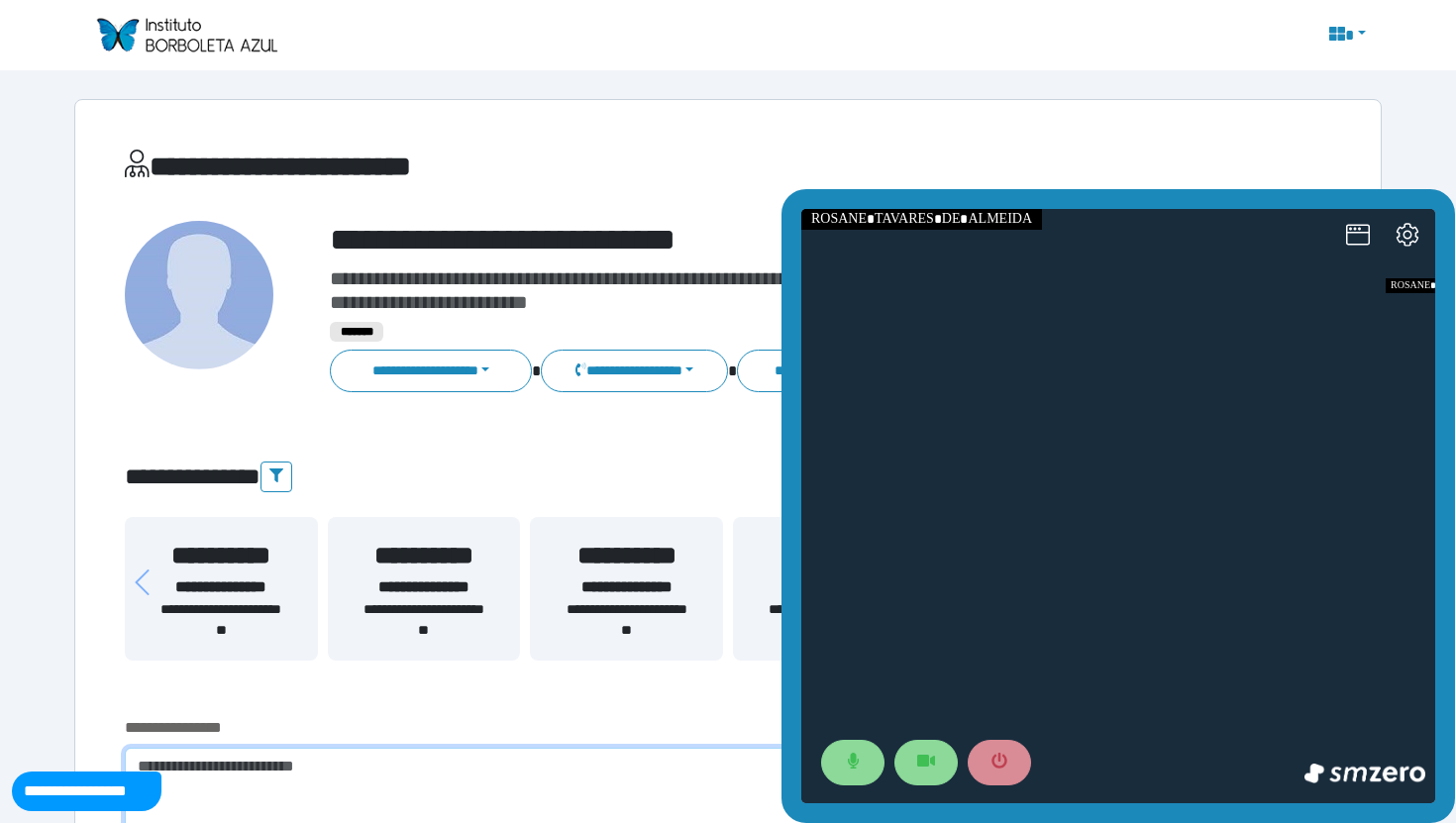click at bounding box center (625, 790) 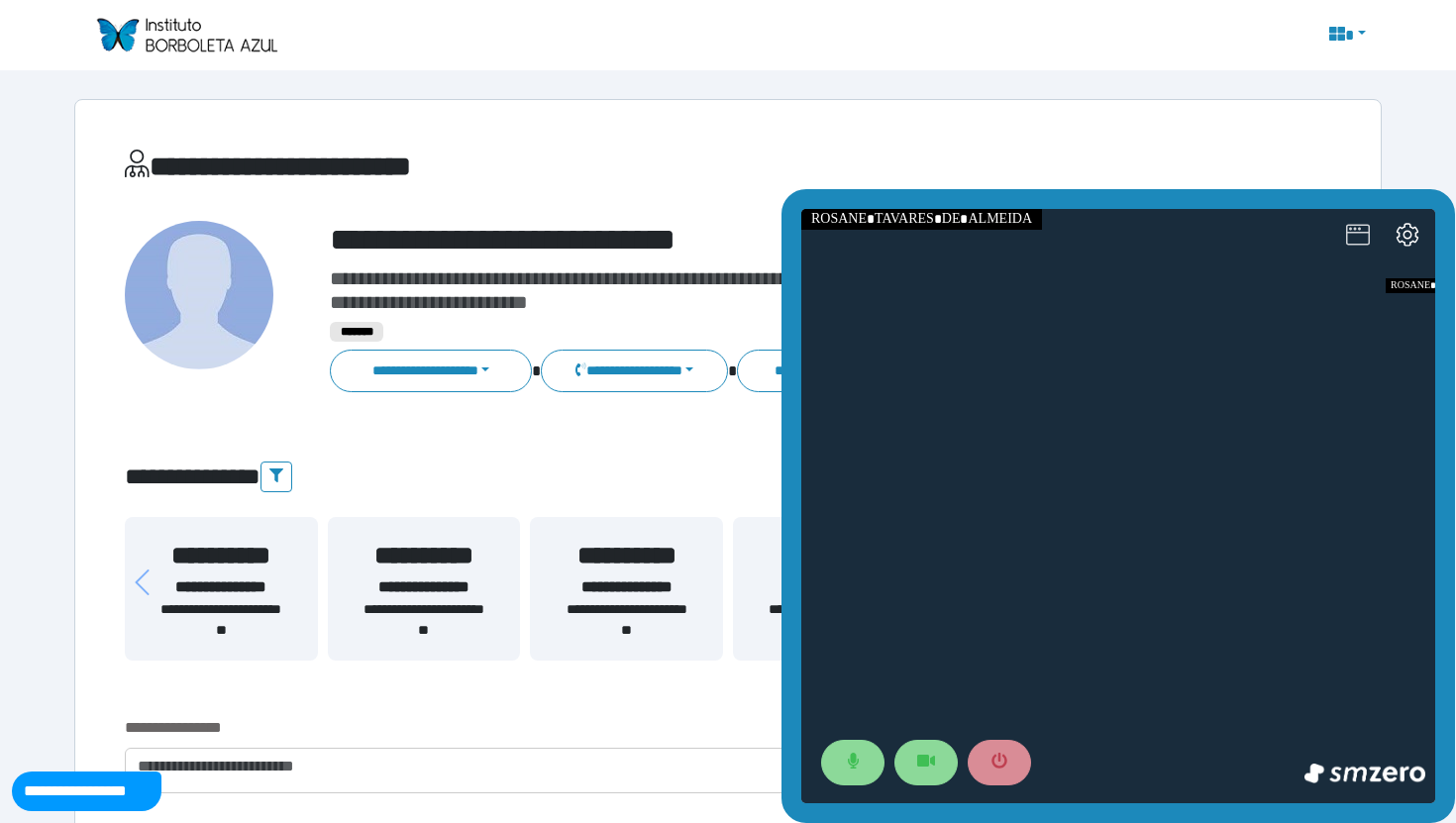 click 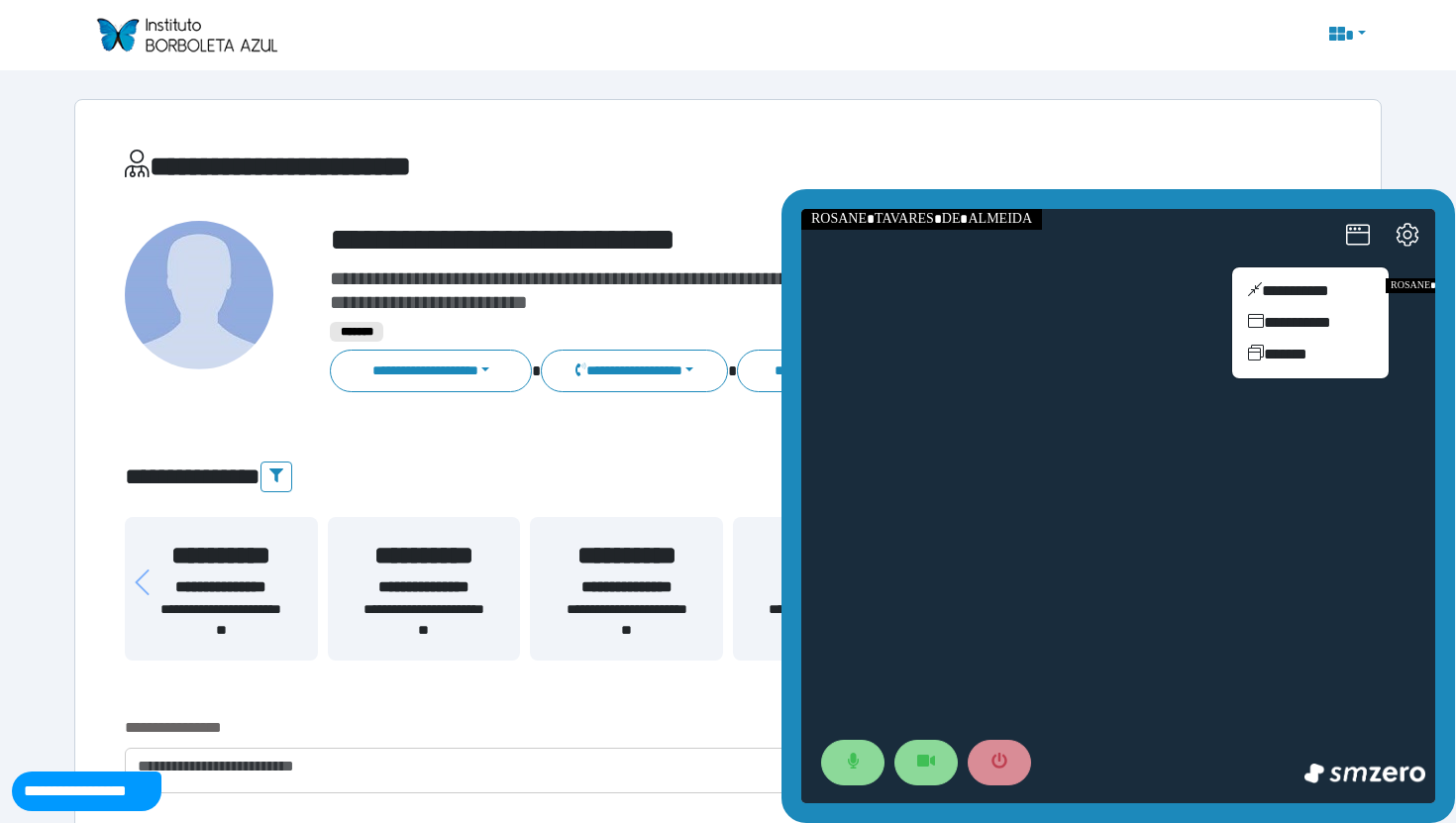 click at bounding box center (1118, 506) 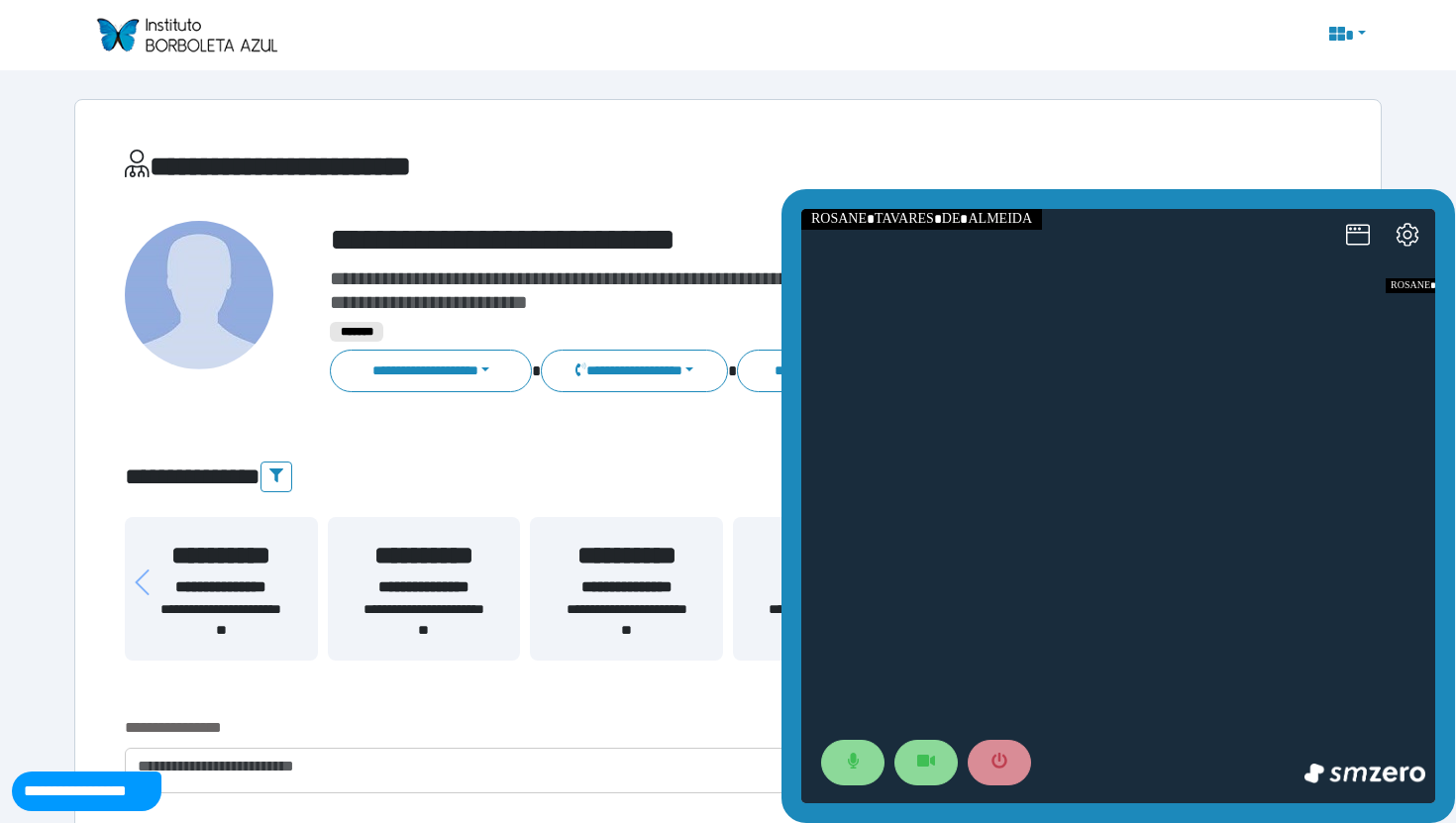 click 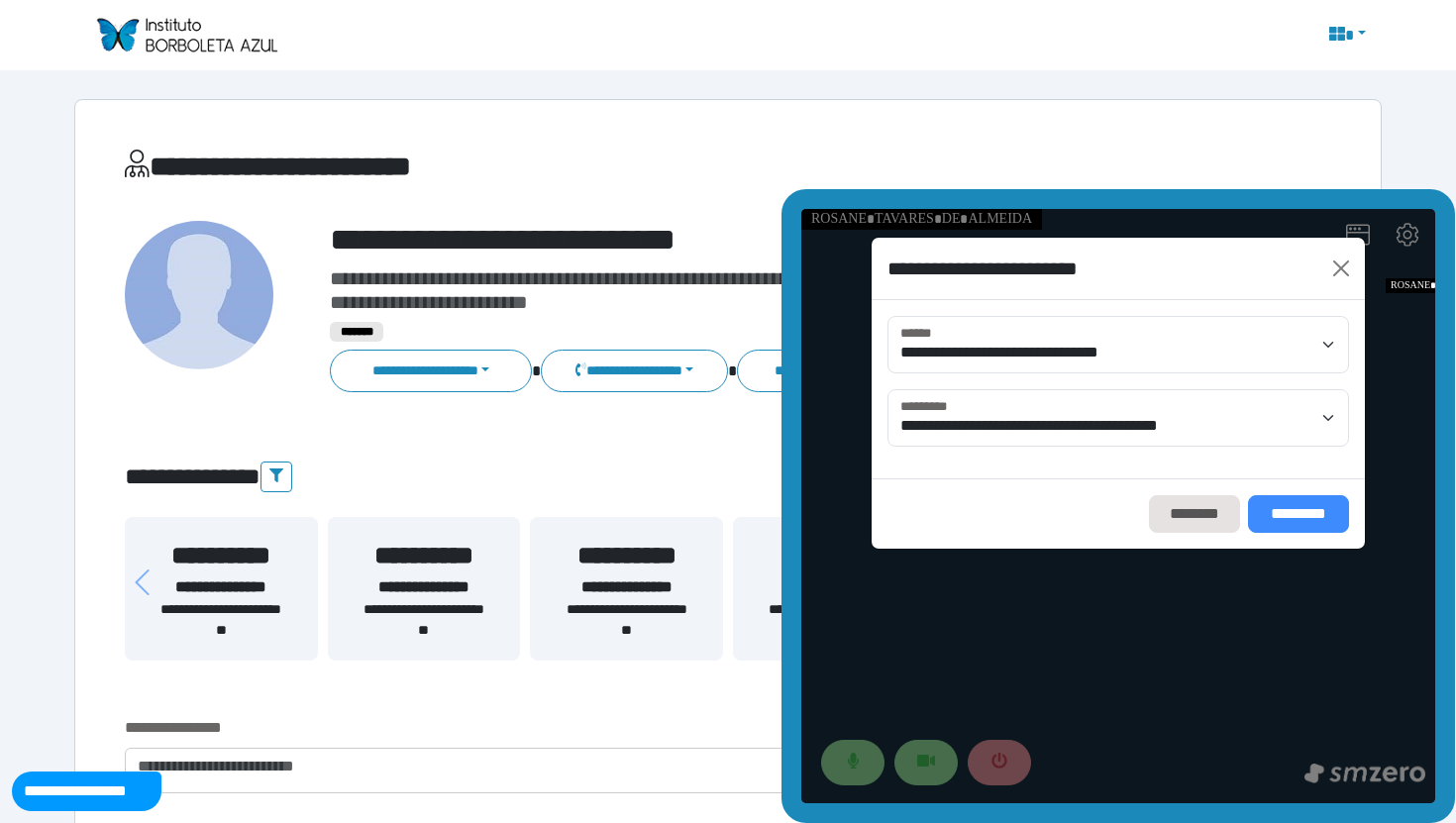 click on "*********" at bounding box center (1299, 514) 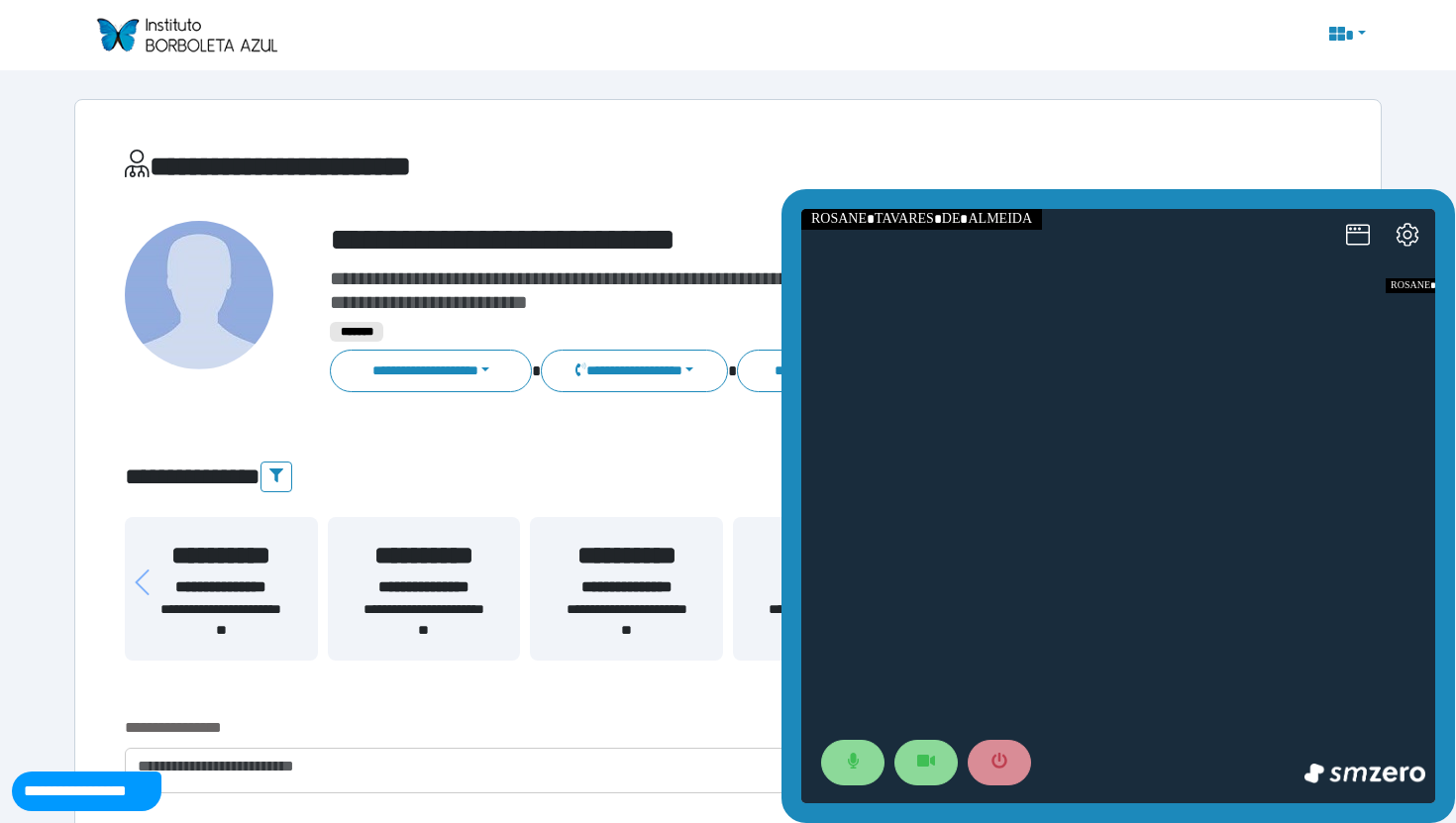 click on "**********" at bounding box center (625, 728) 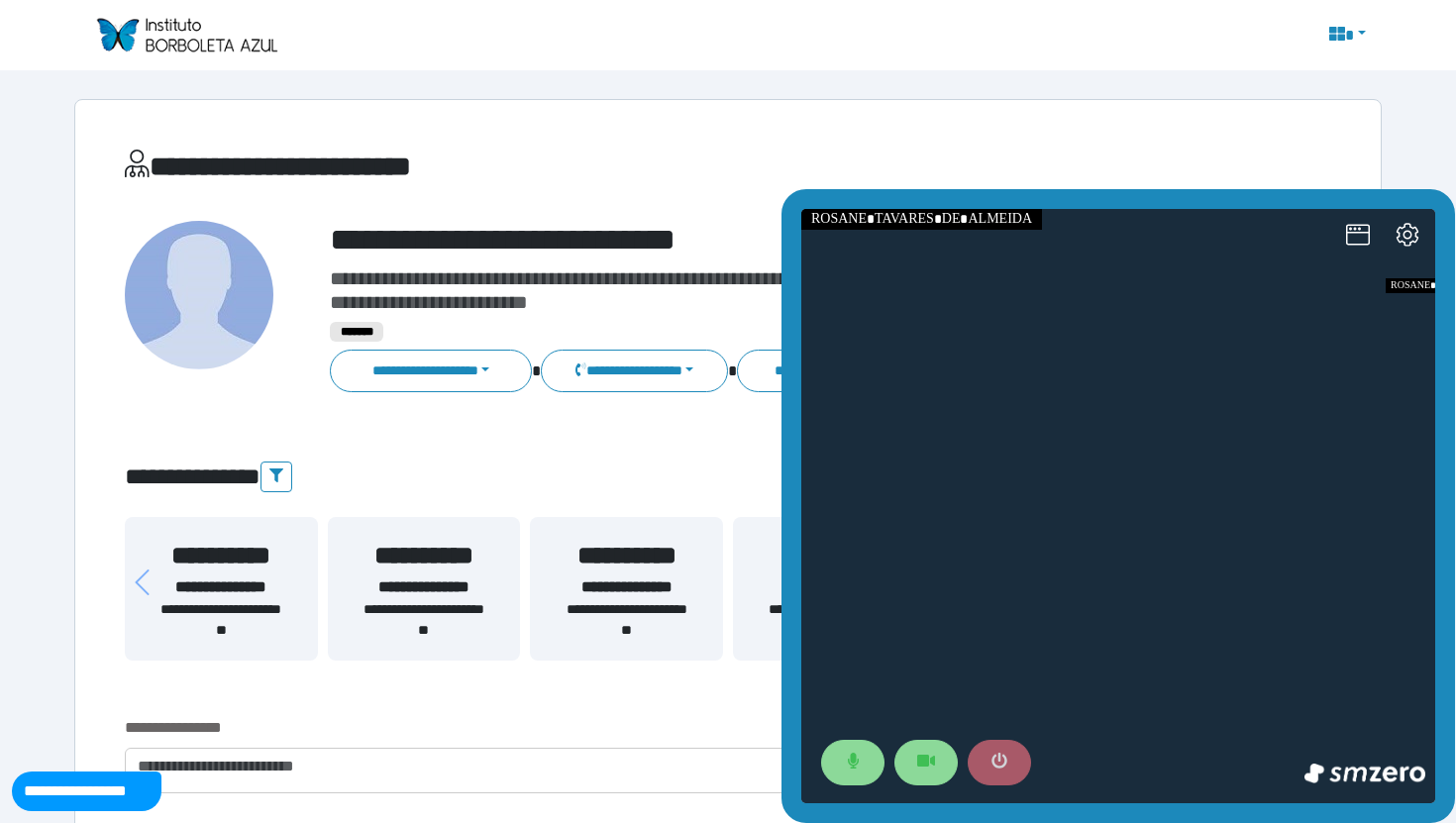click at bounding box center [999, 763] 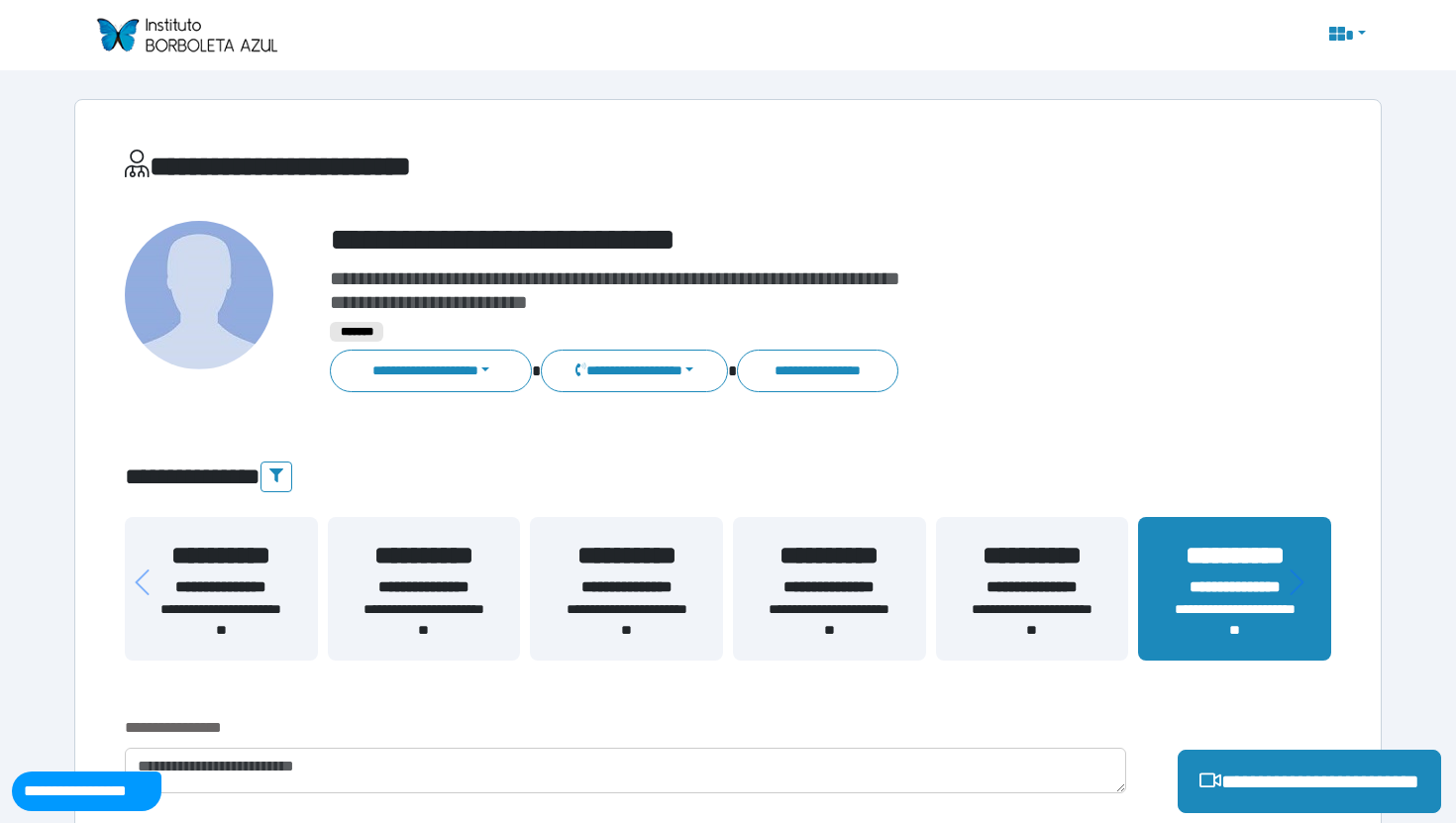 click at bounding box center (1138, 708) 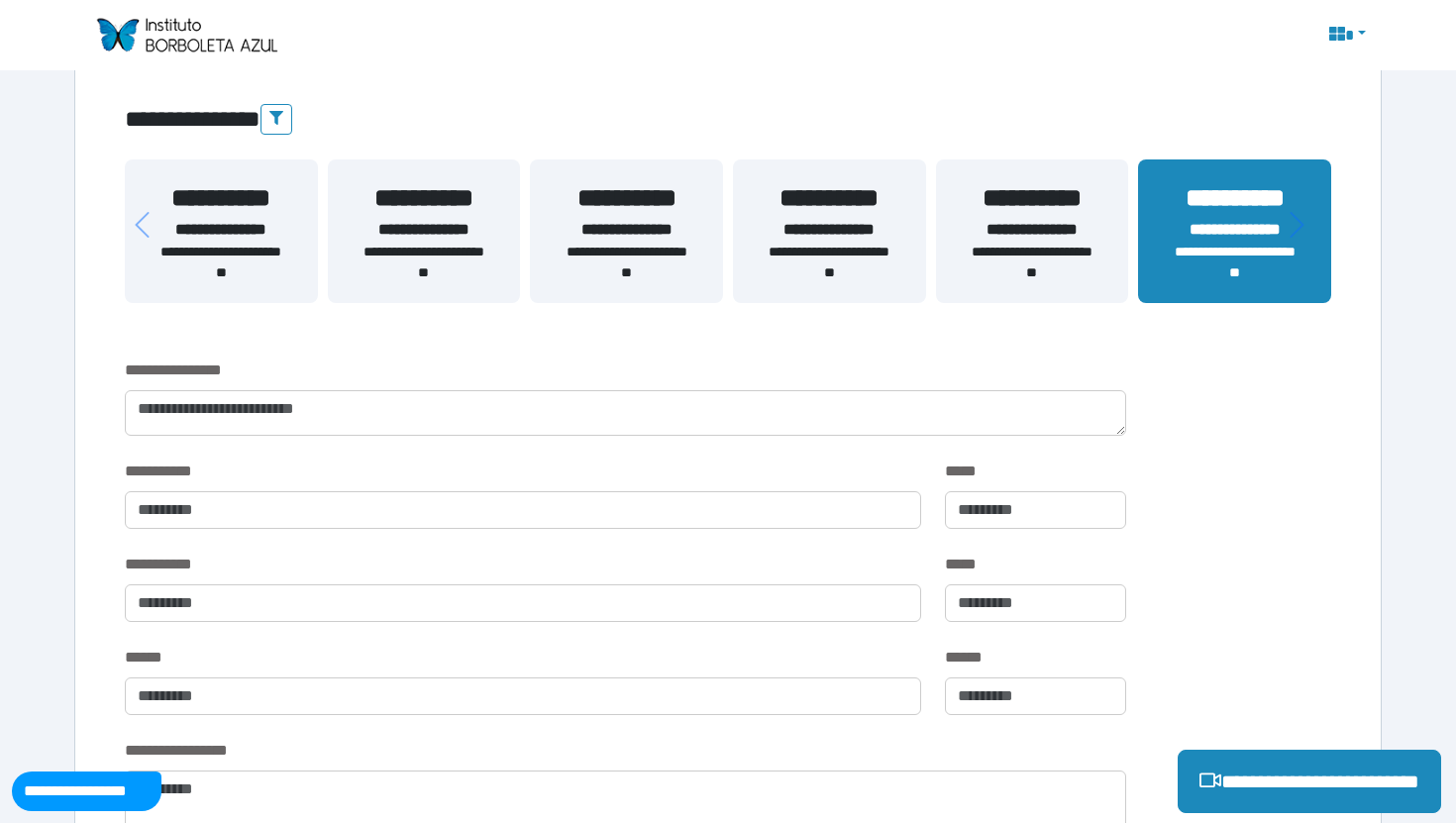 scroll, scrollTop: 436, scrollLeft: 0, axis: vertical 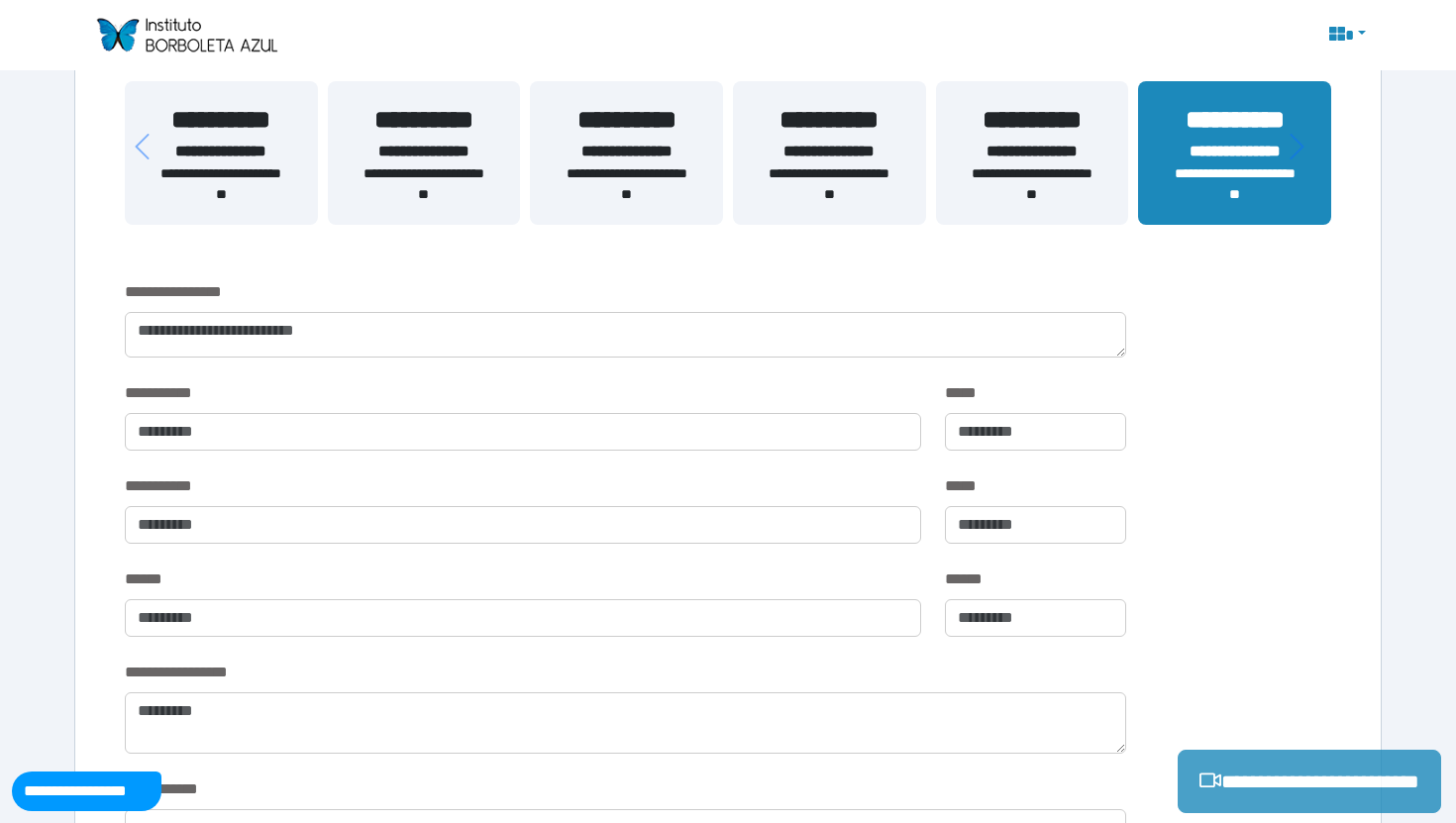 click on "**********" at bounding box center (1309, 781) 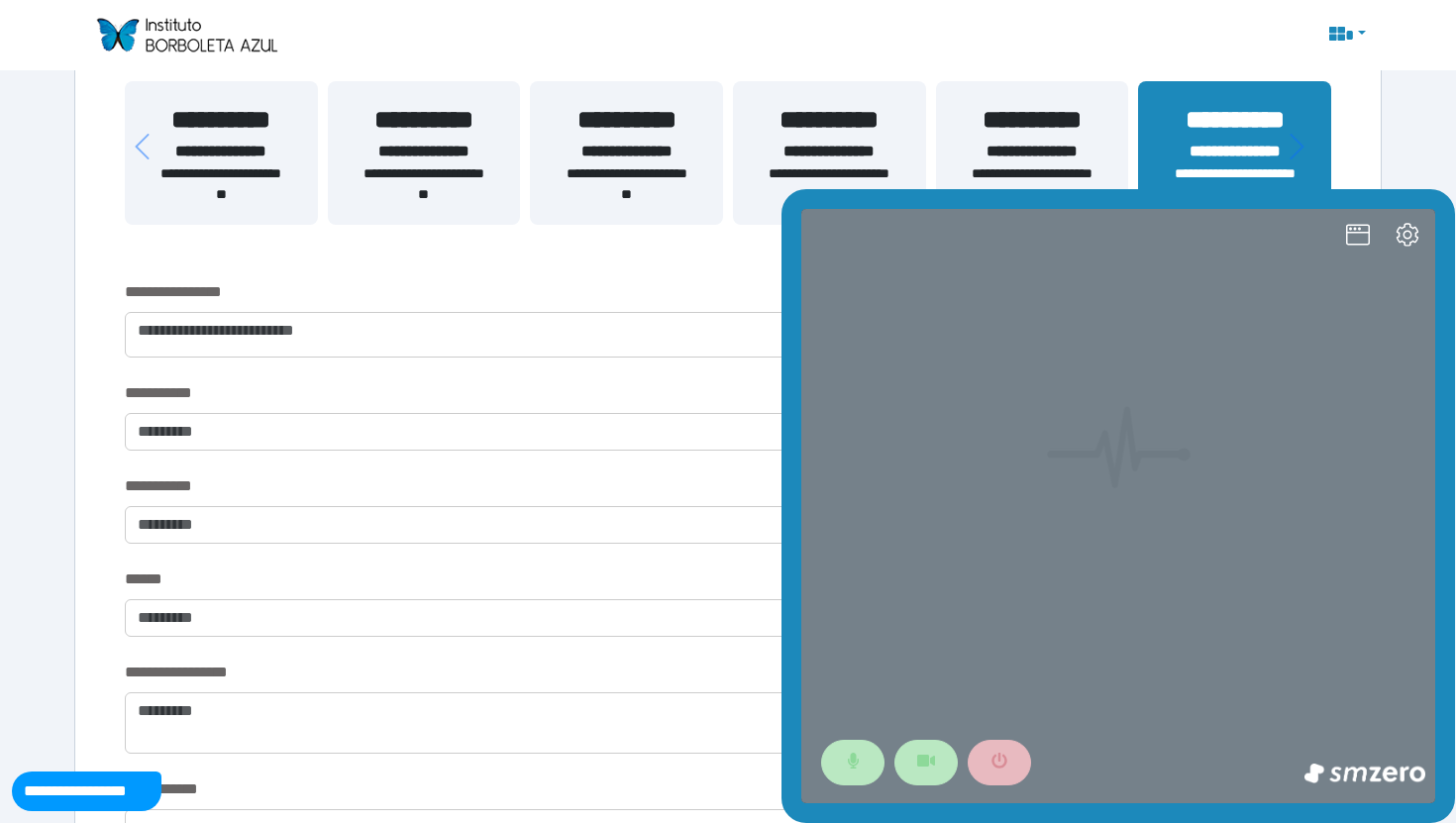 scroll, scrollTop: 0, scrollLeft: 0, axis: both 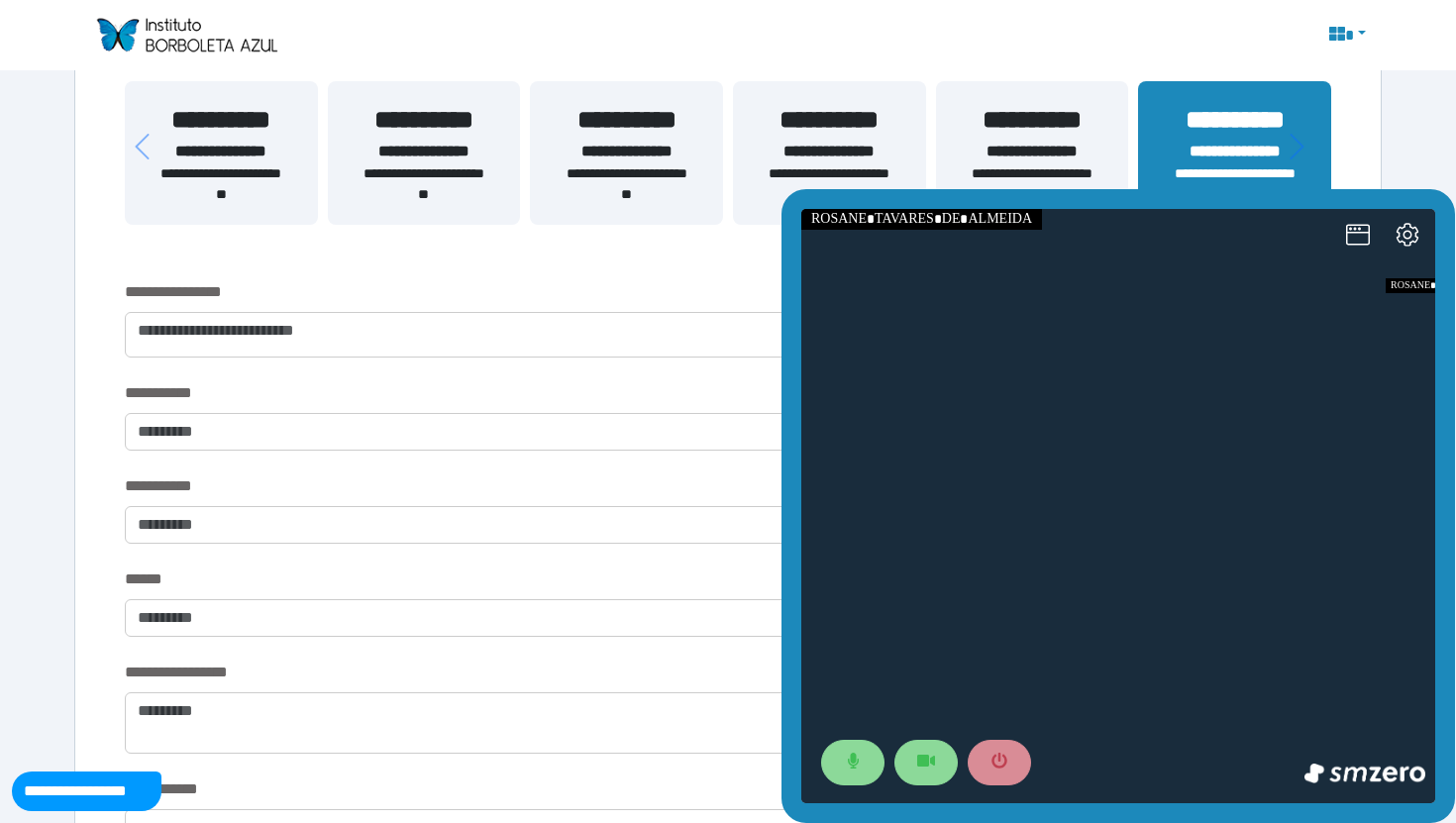 click at bounding box center [1118, 506] 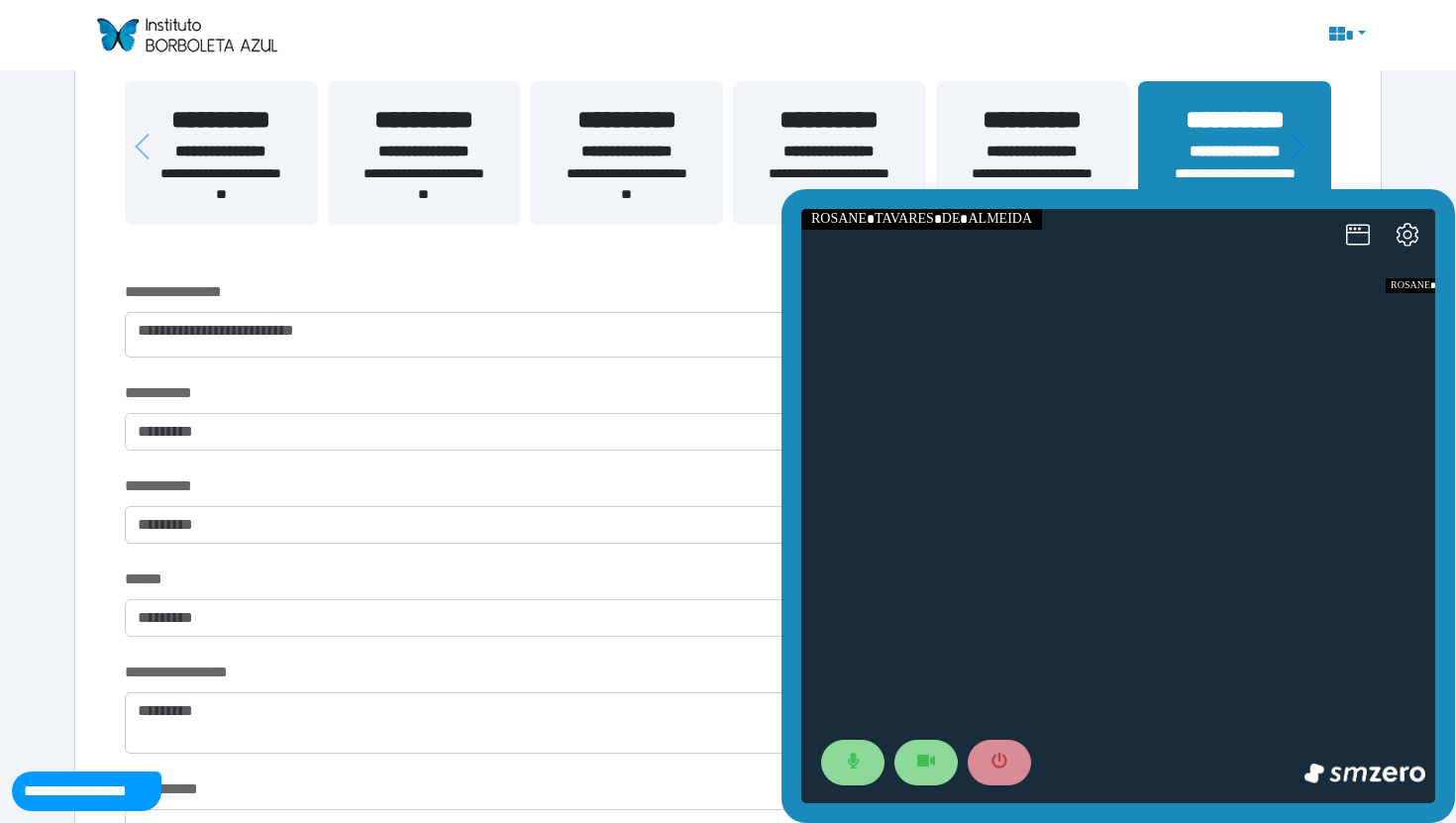click 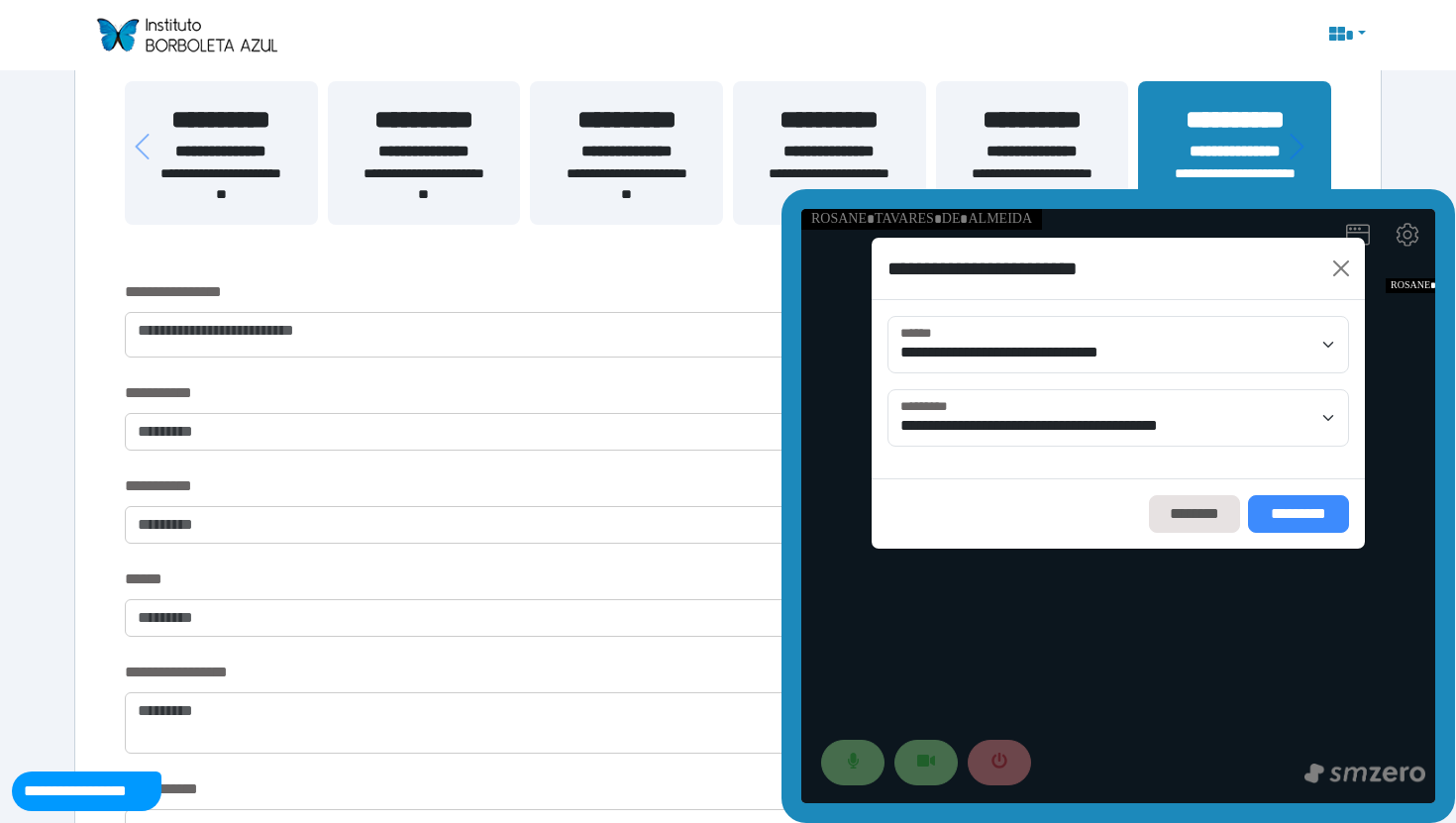 click on "*********" at bounding box center (1299, 514) 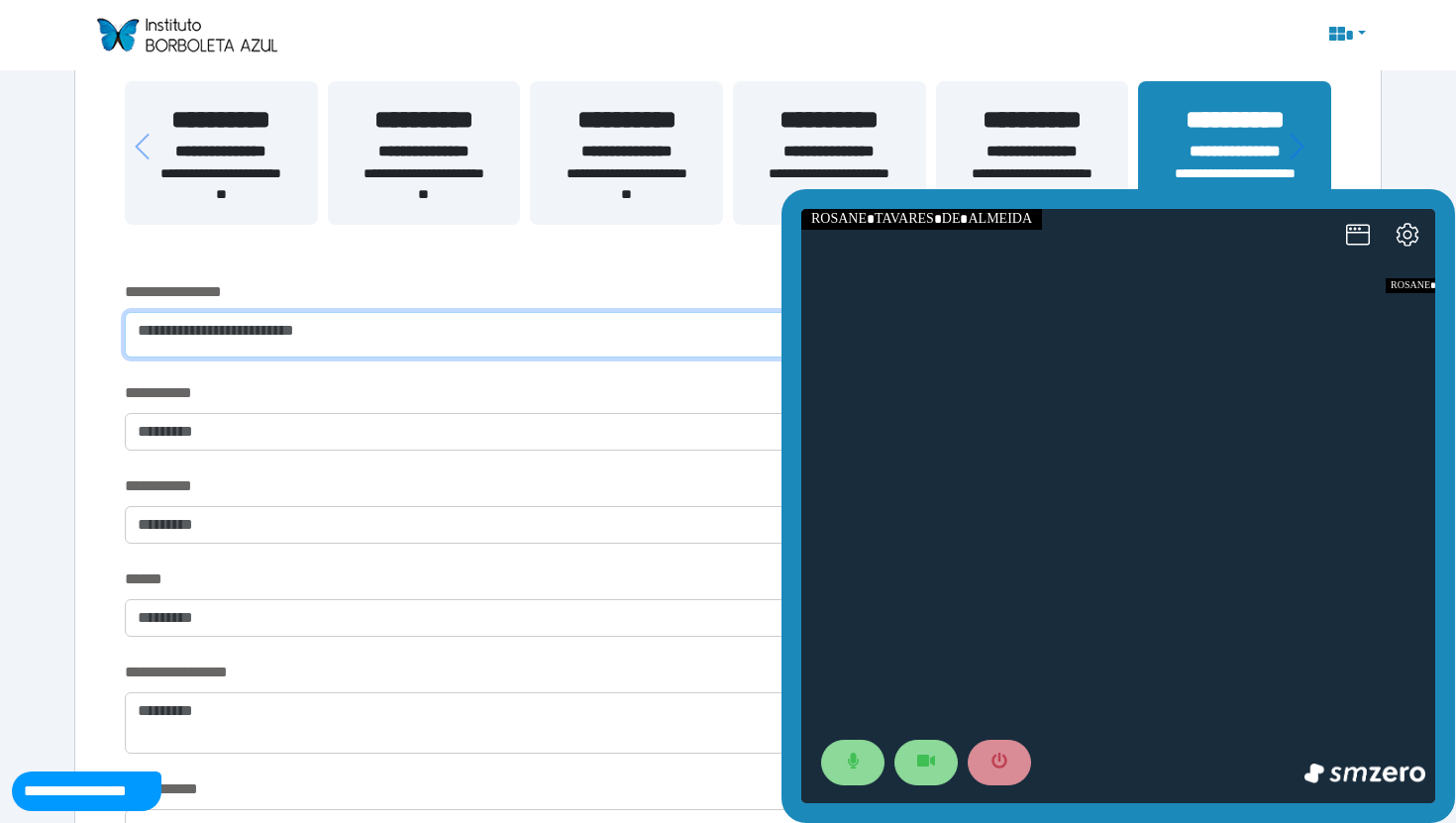 click at bounding box center [625, 335] 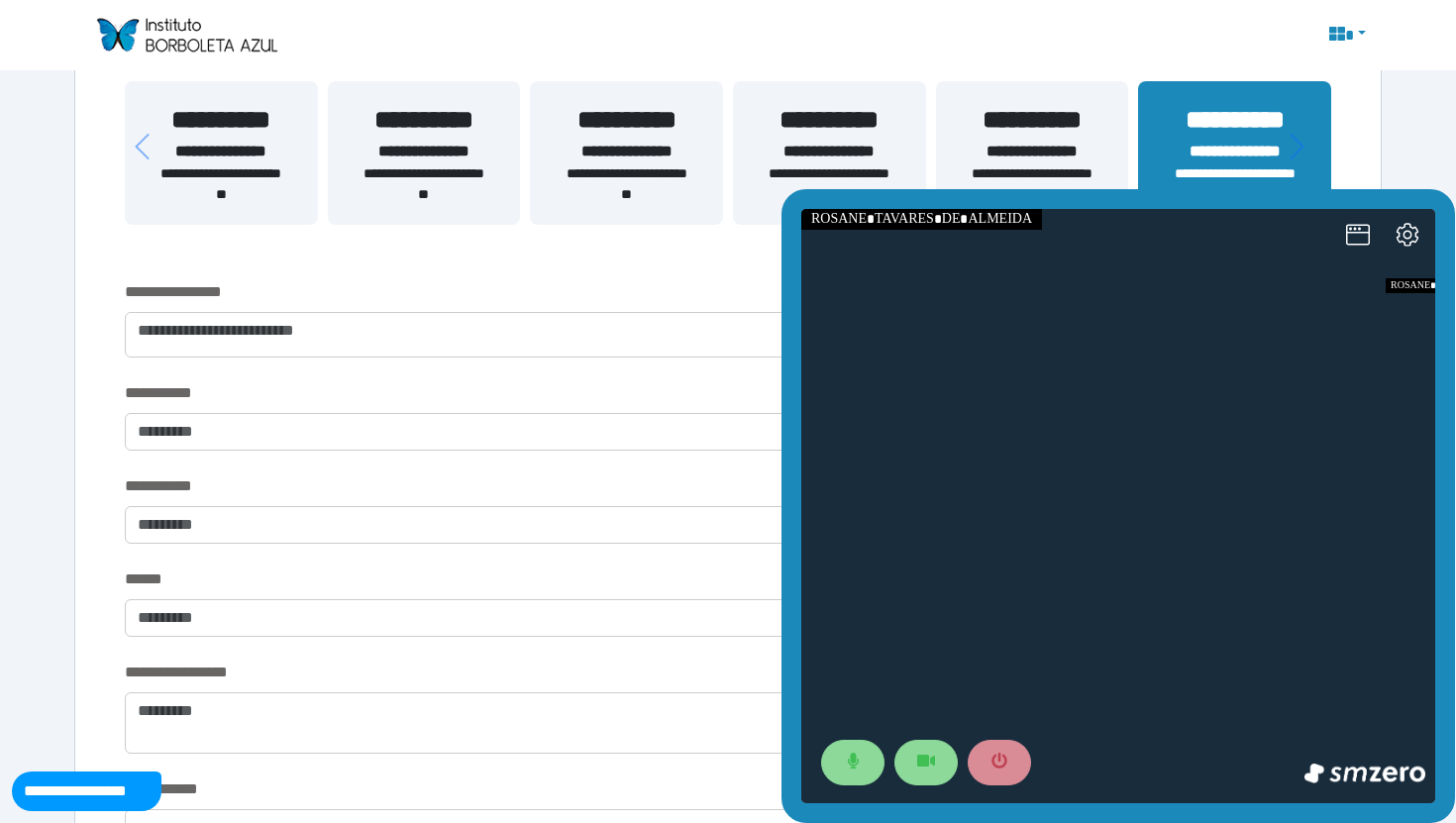click on "**********" at bounding box center [86, 791] 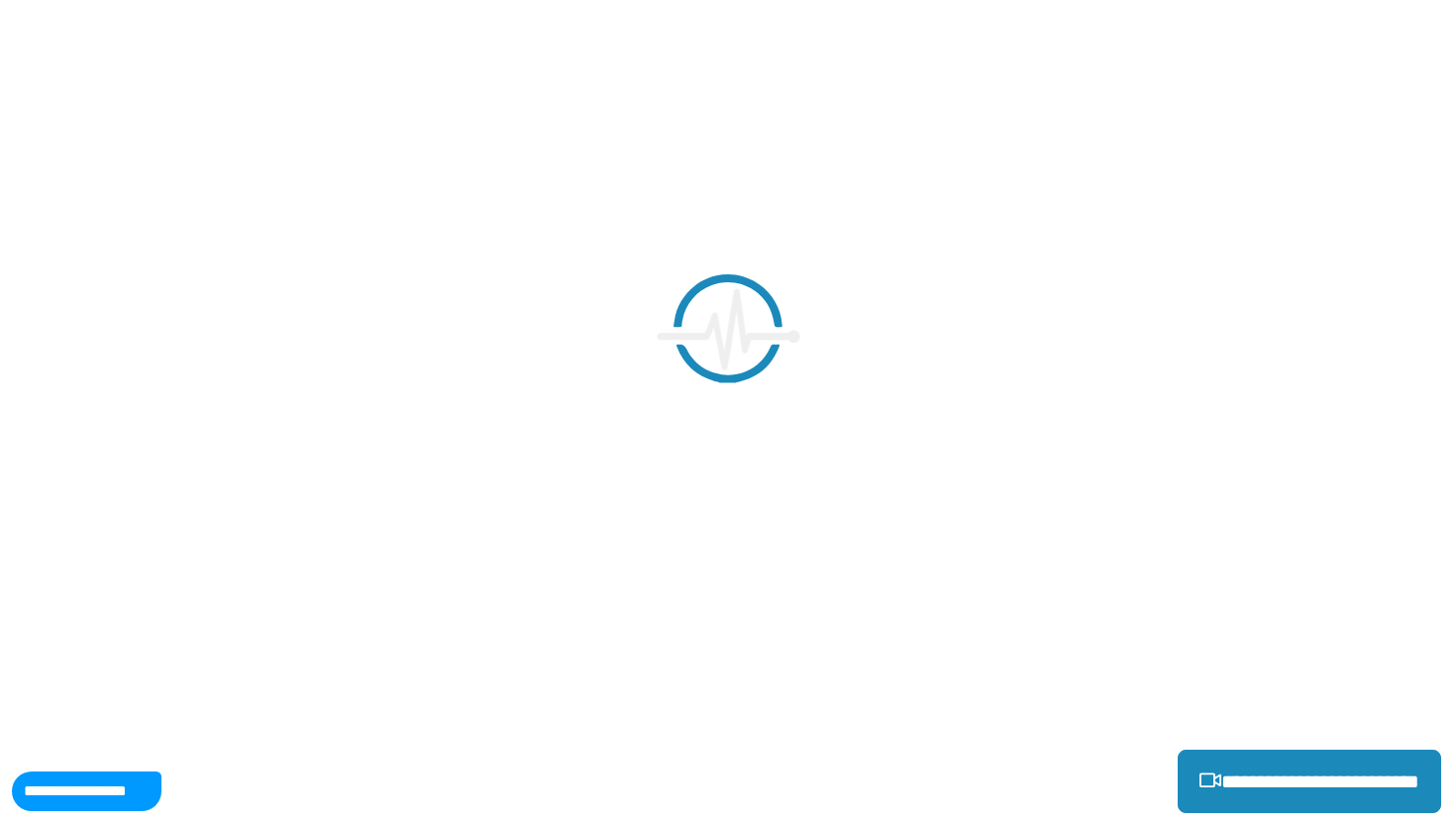 scroll, scrollTop: 436, scrollLeft: 0, axis: vertical 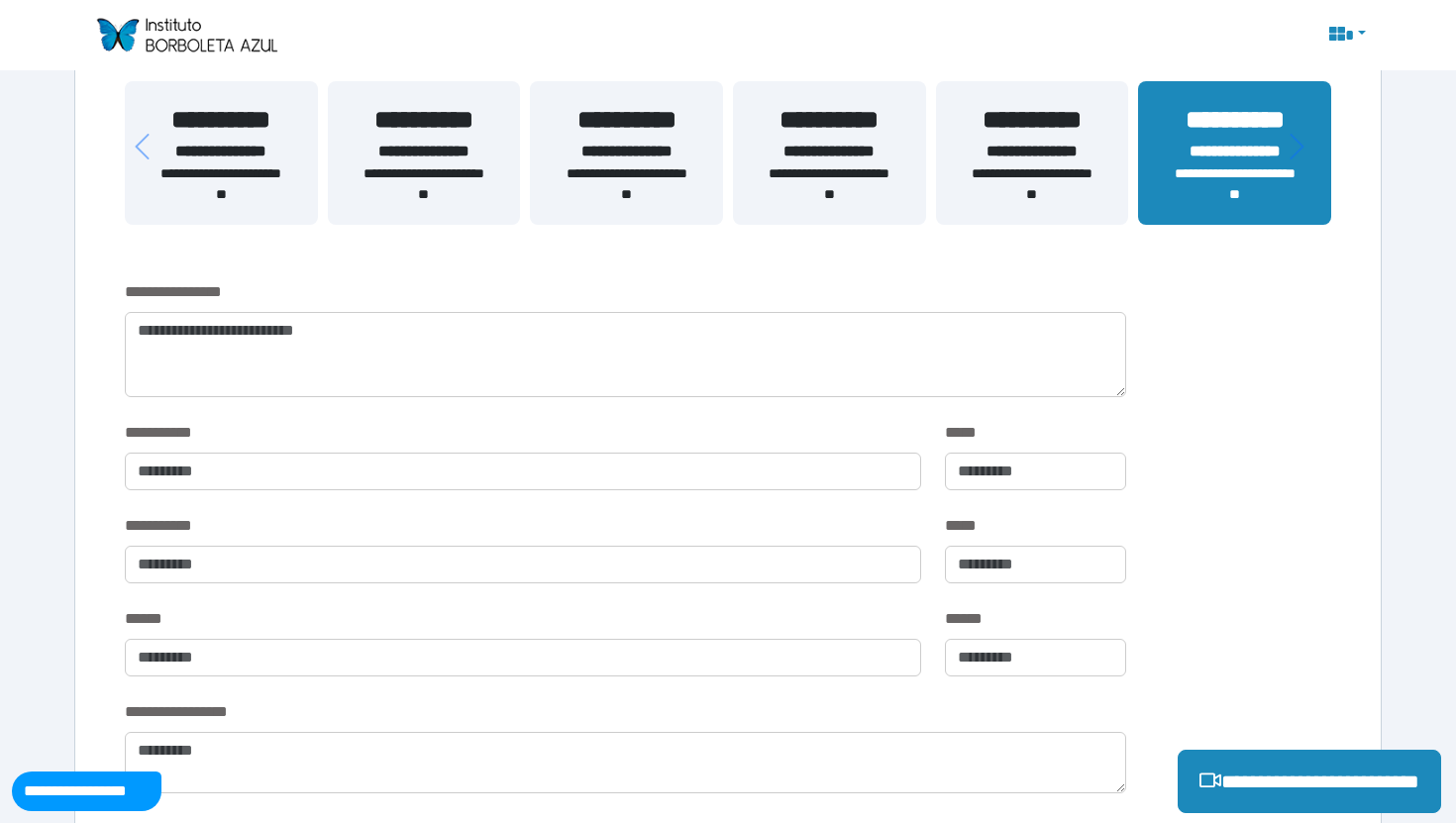 click on "******
******" at bounding box center (728, 654) 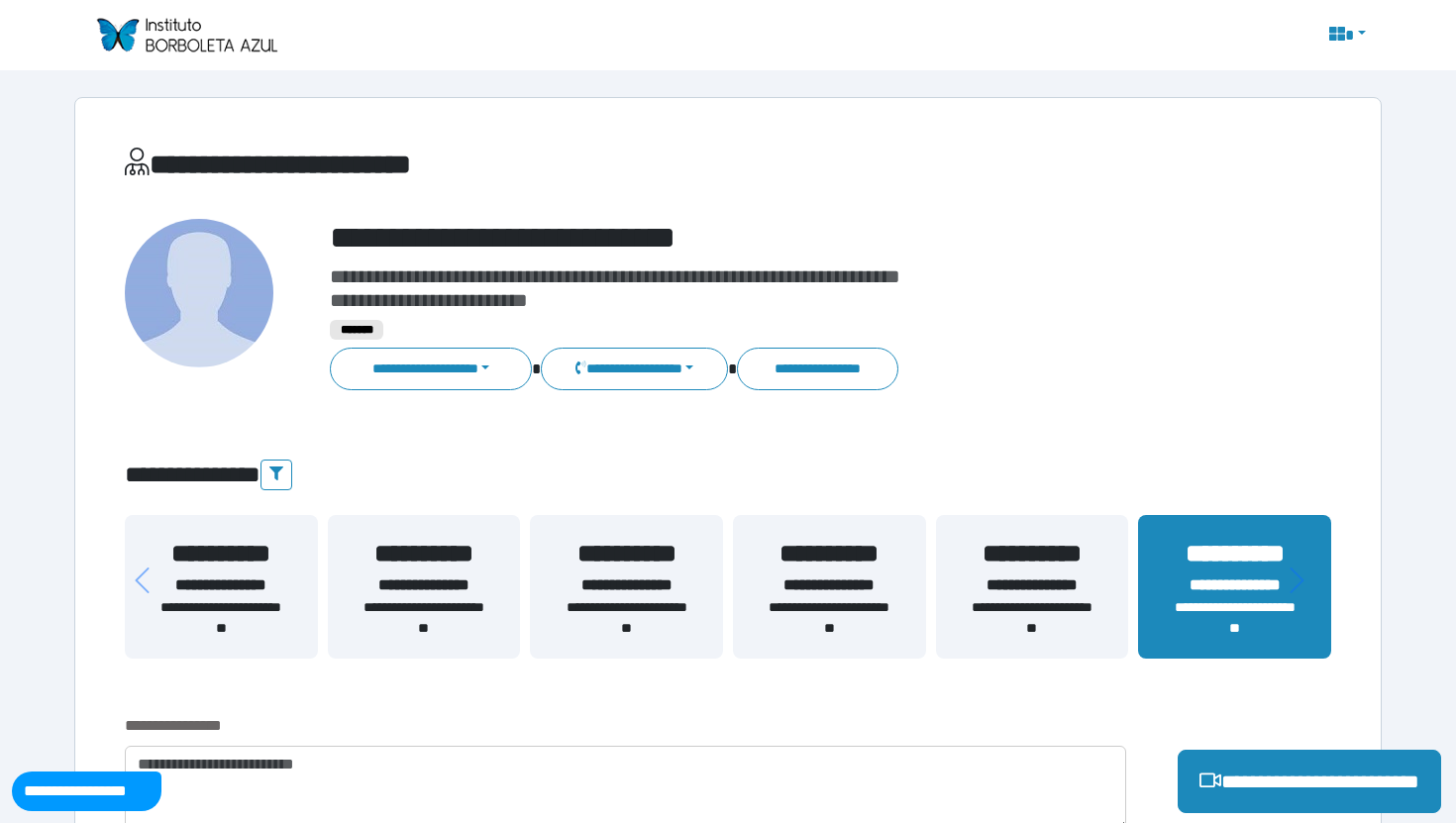 scroll, scrollTop: 0, scrollLeft: 0, axis: both 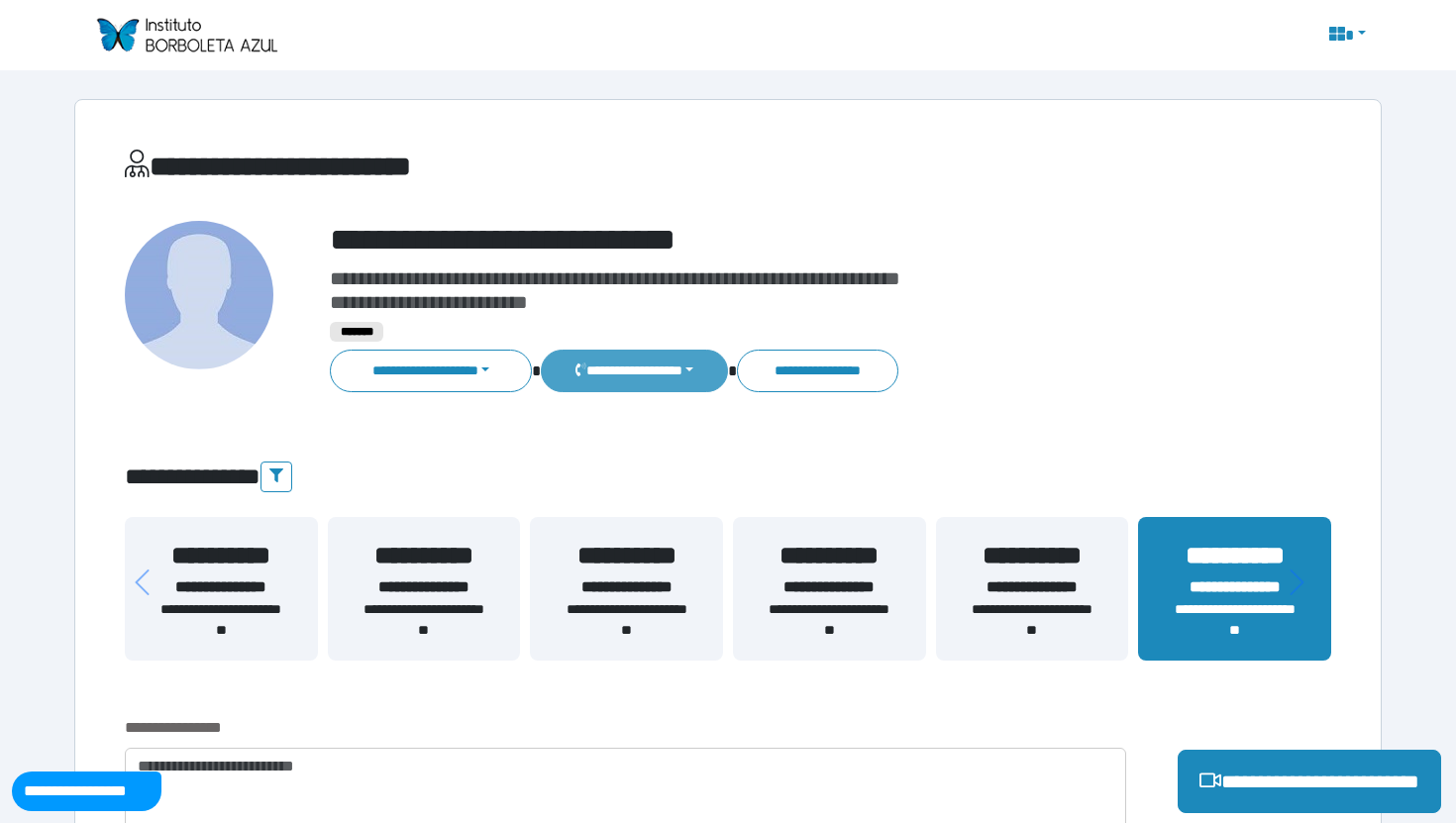 click on "**********" at bounding box center [634, 370] 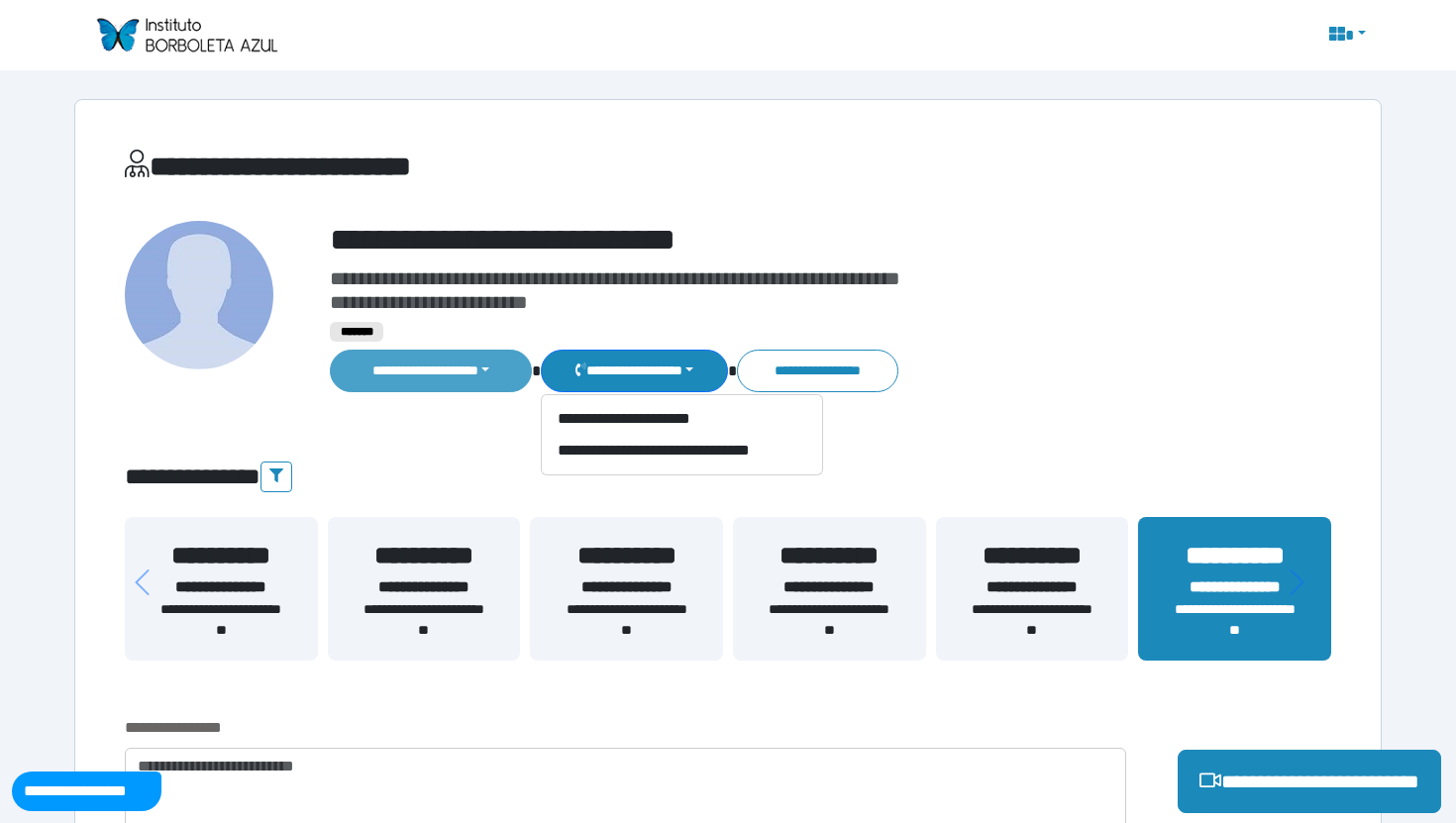click on "**********" at bounding box center [431, 370] 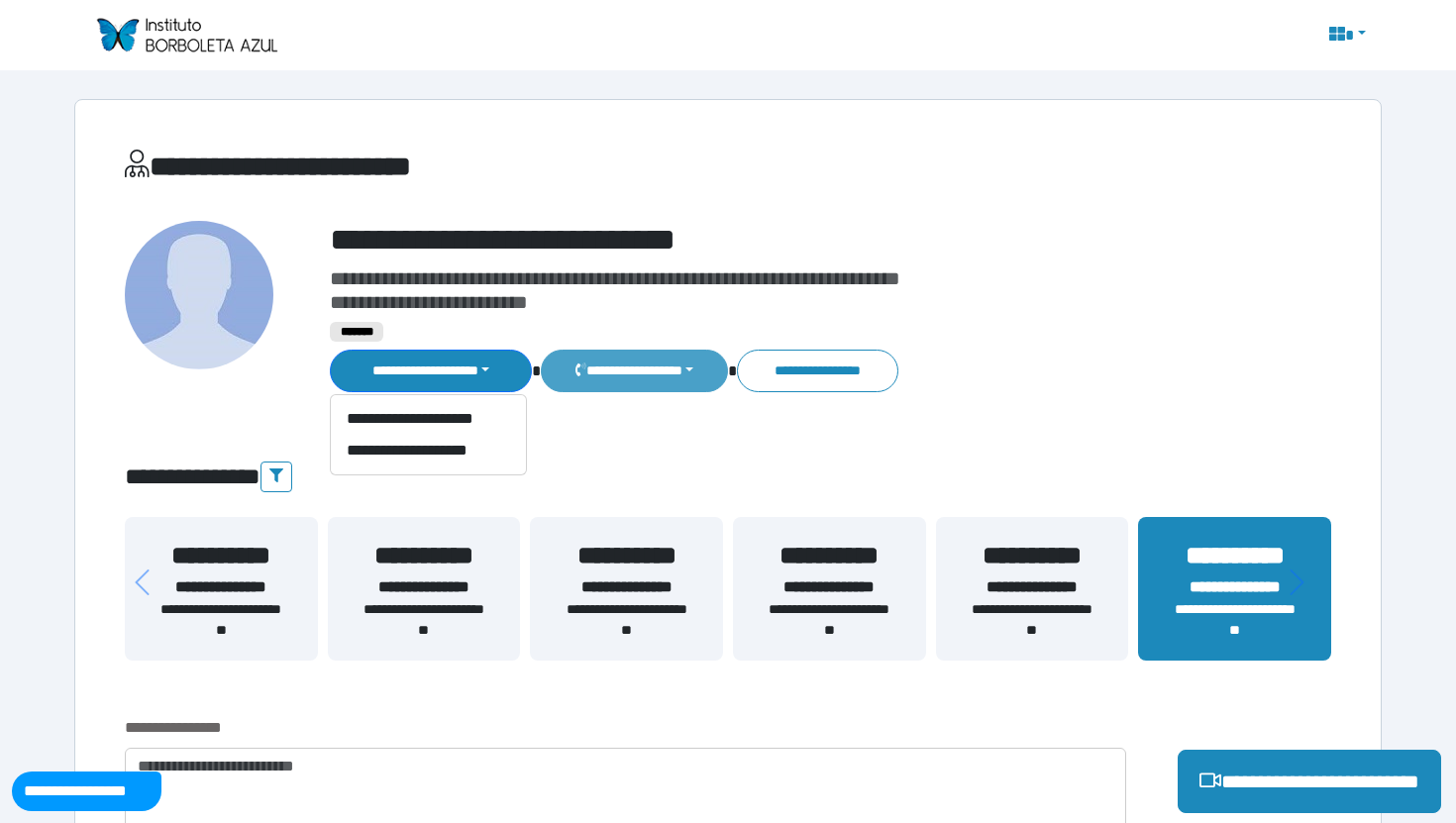 click on "**********" at bounding box center [634, 370] 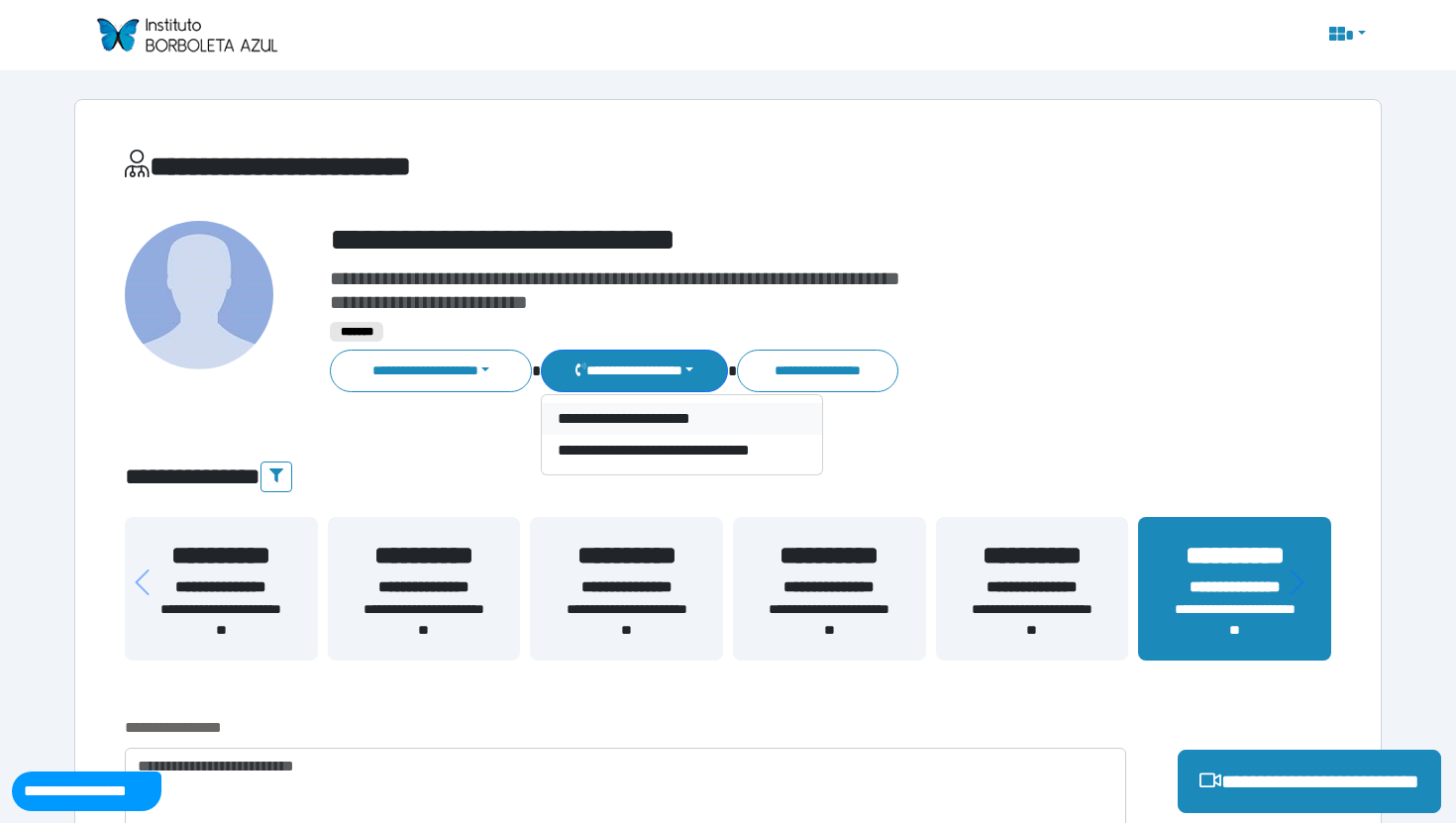 click on "**********" at bounding box center (681, 419) 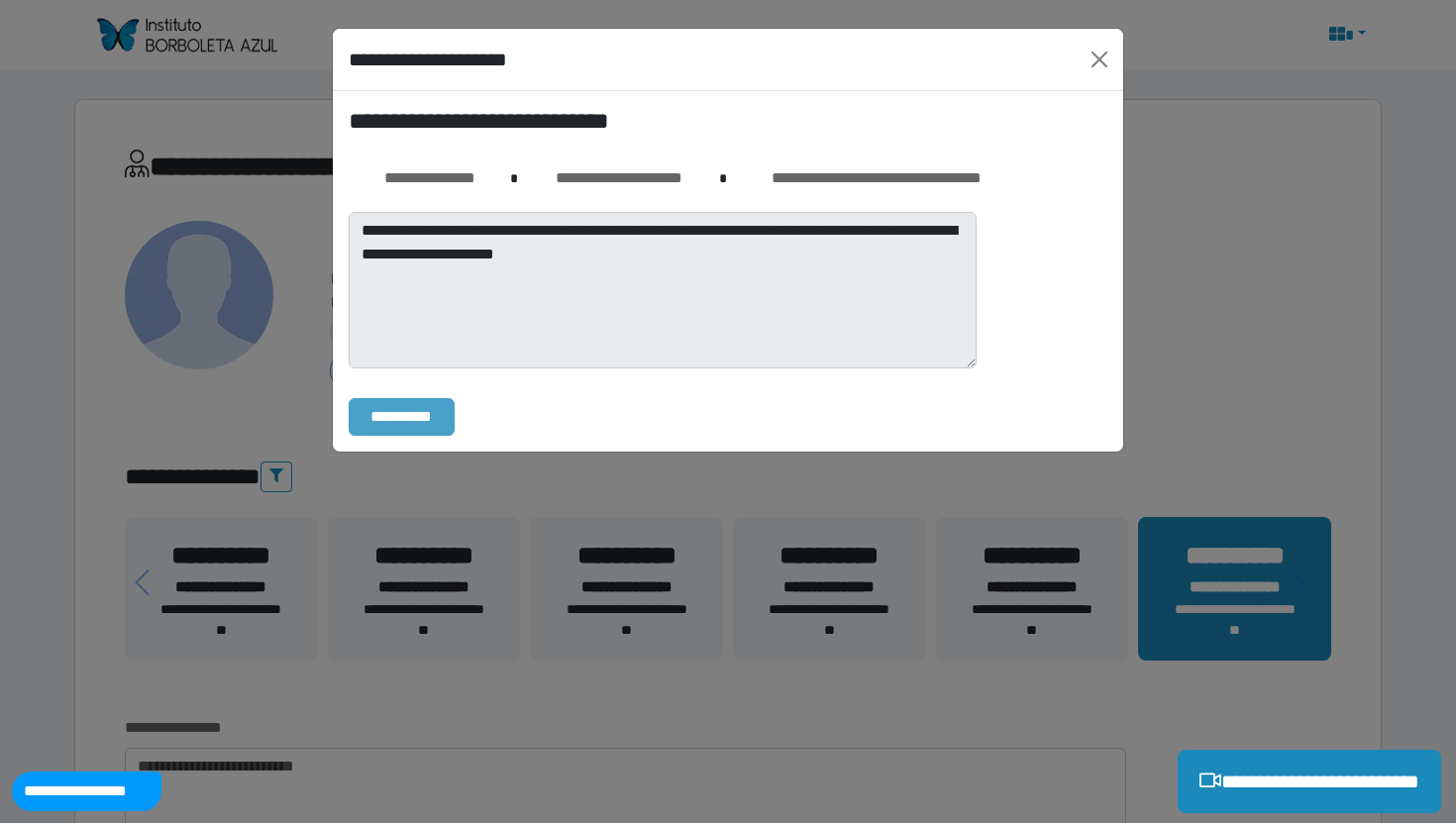click on "**********" at bounding box center (401, 417) 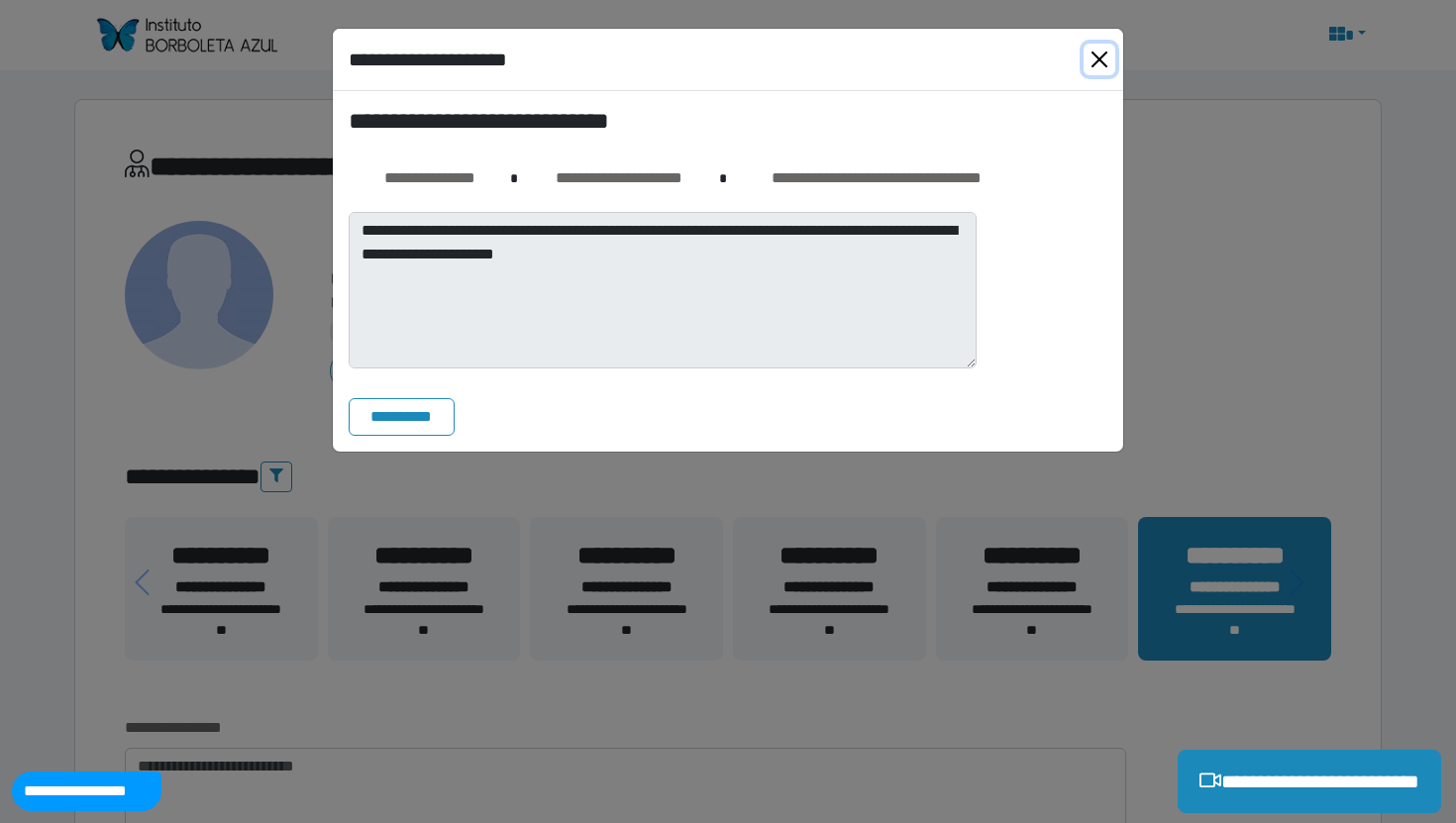 click at bounding box center (1099, 59) 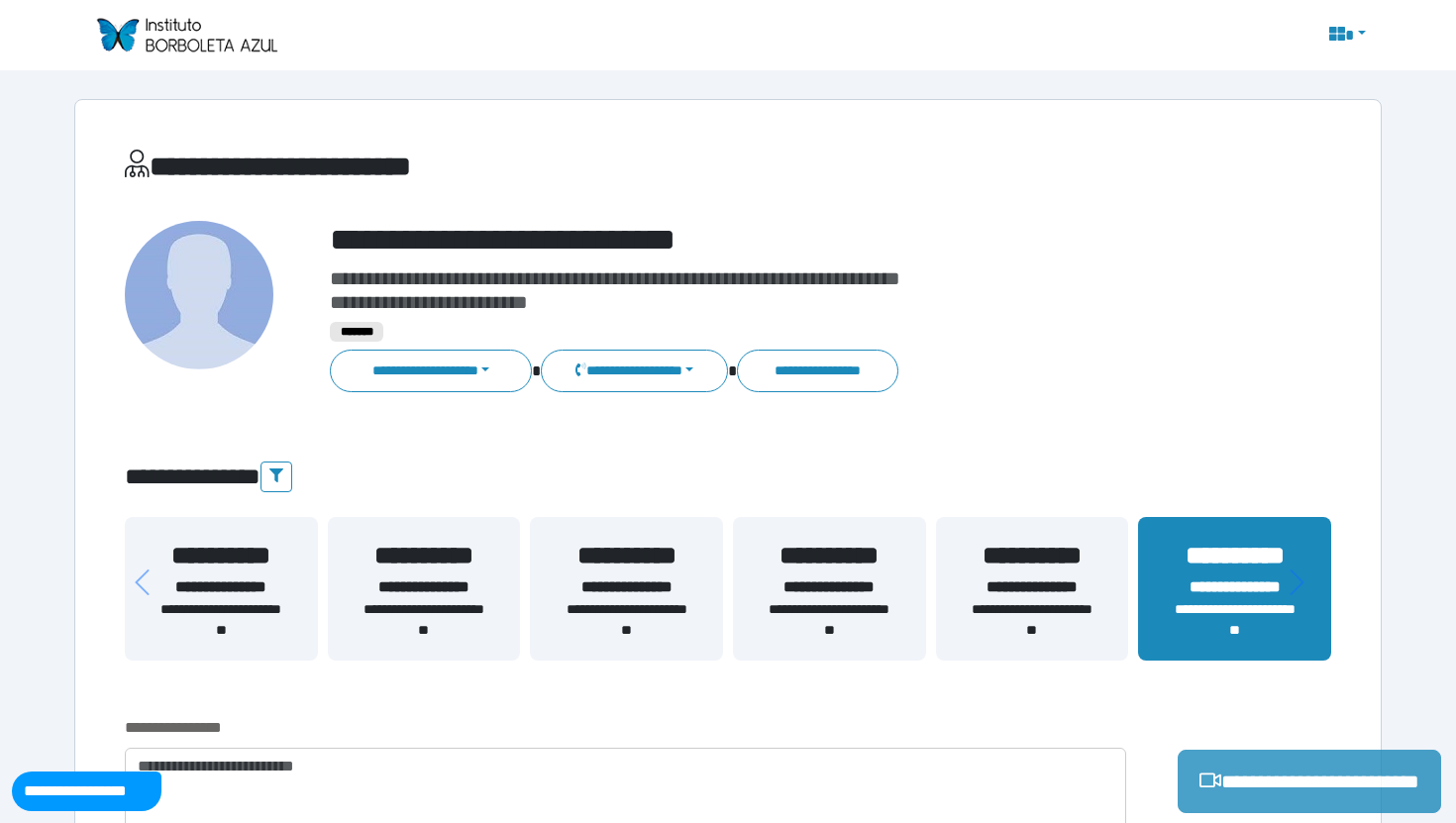 click on "**********" at bounding box center (1309, 781) 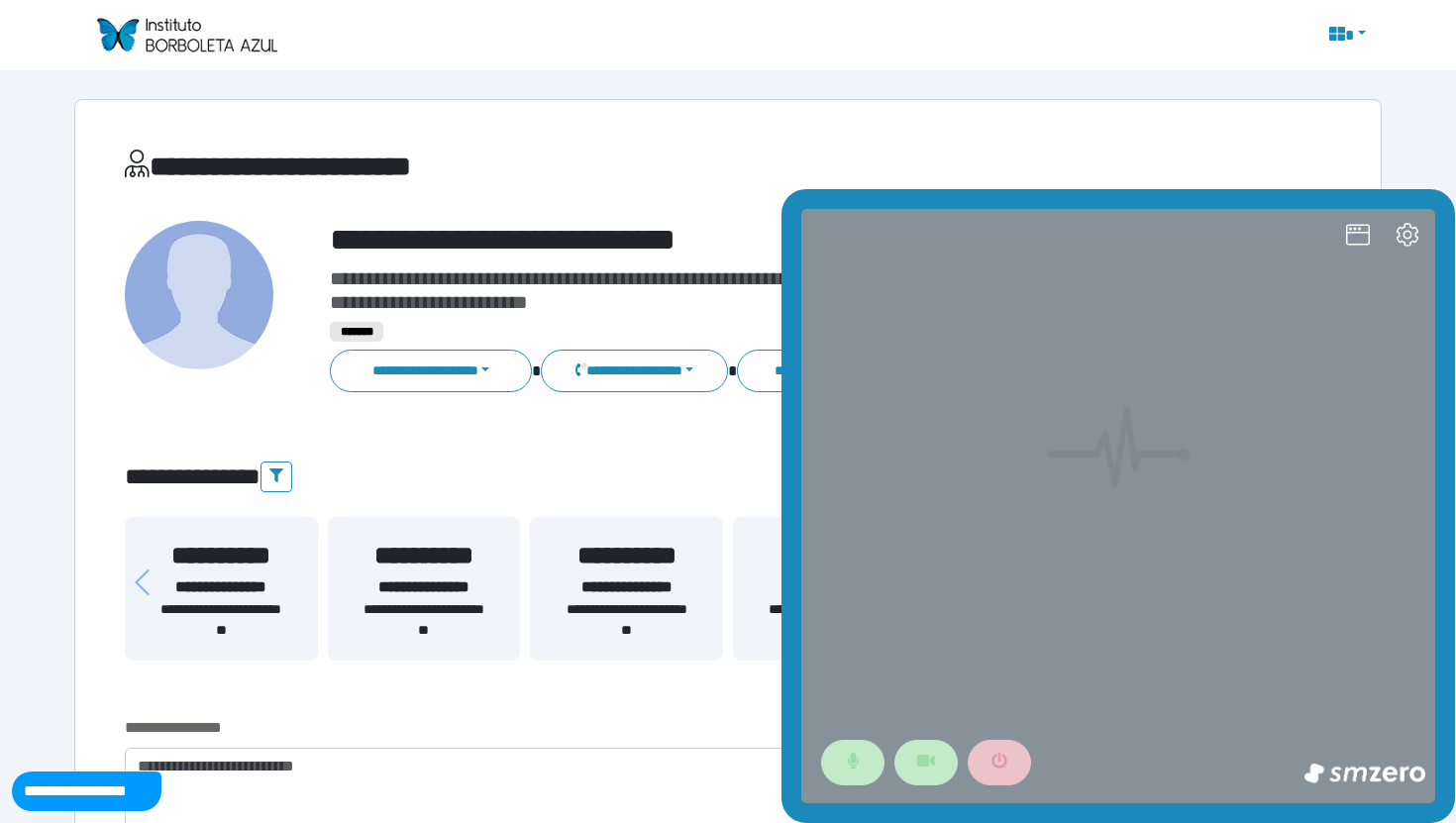 scroll, scrollTop: 0, scrollLeft: 0, axis: both 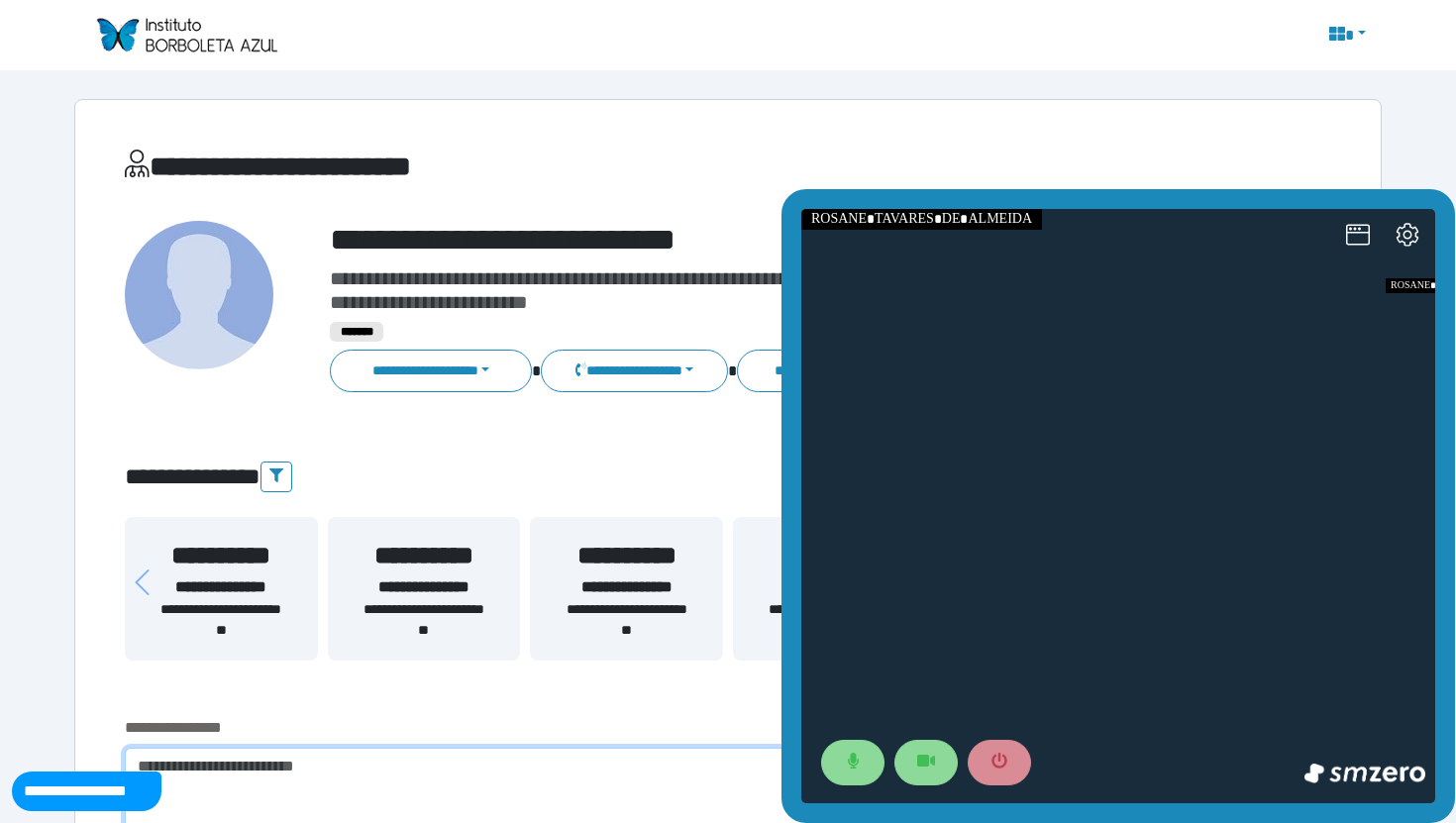 click at bounding box center (625, 790) 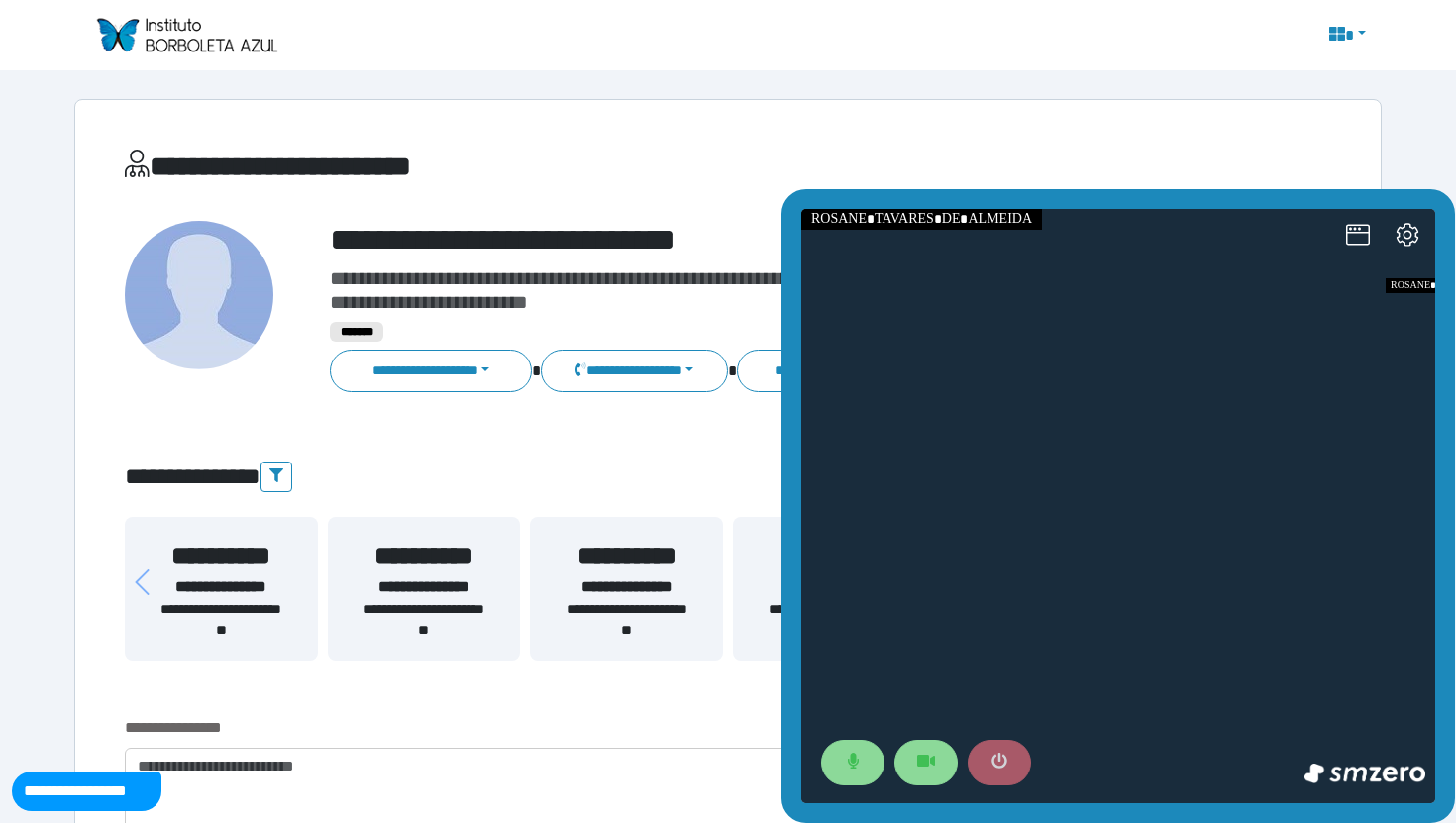 click at bounding box center (999, 763) 